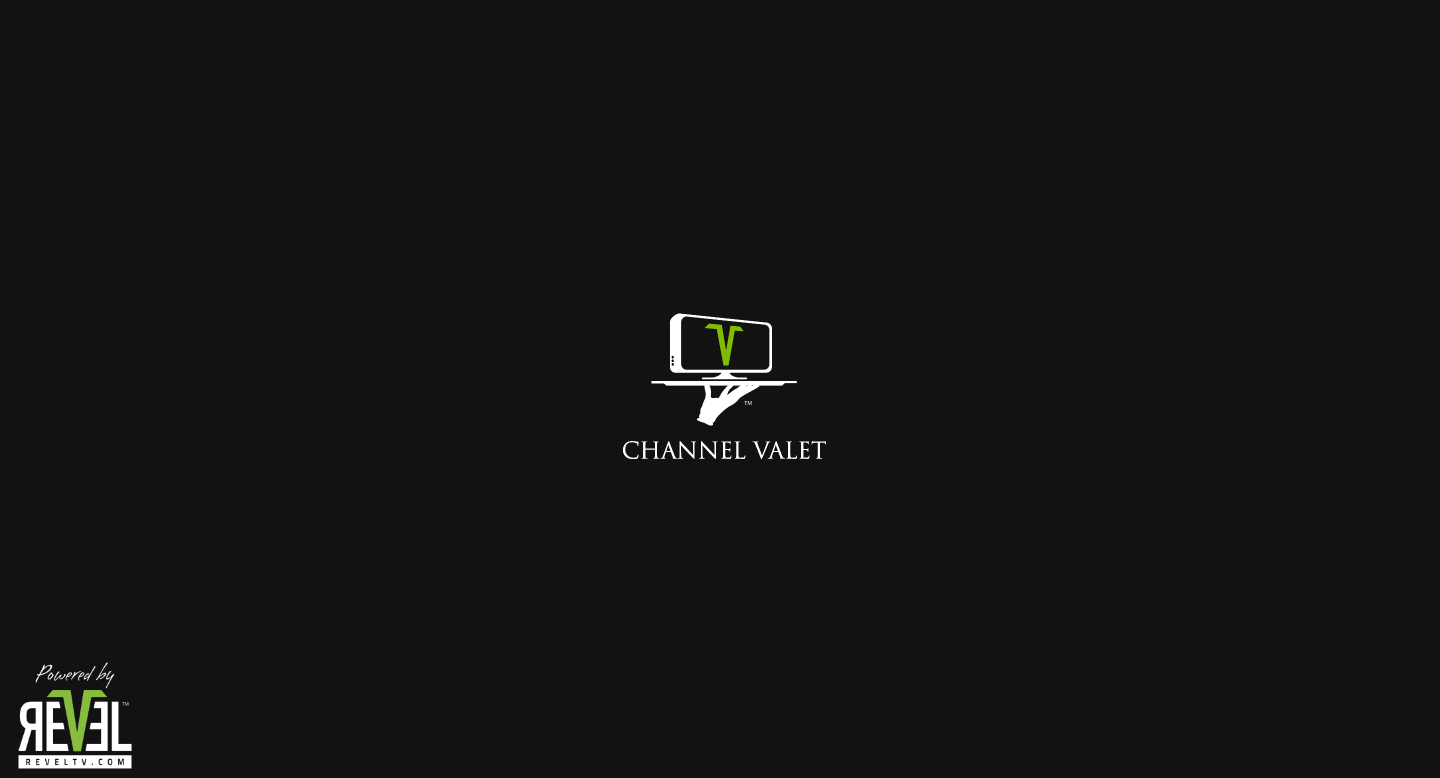 scroll, scrollTop: 0, scrollLeft: 0, axis: both 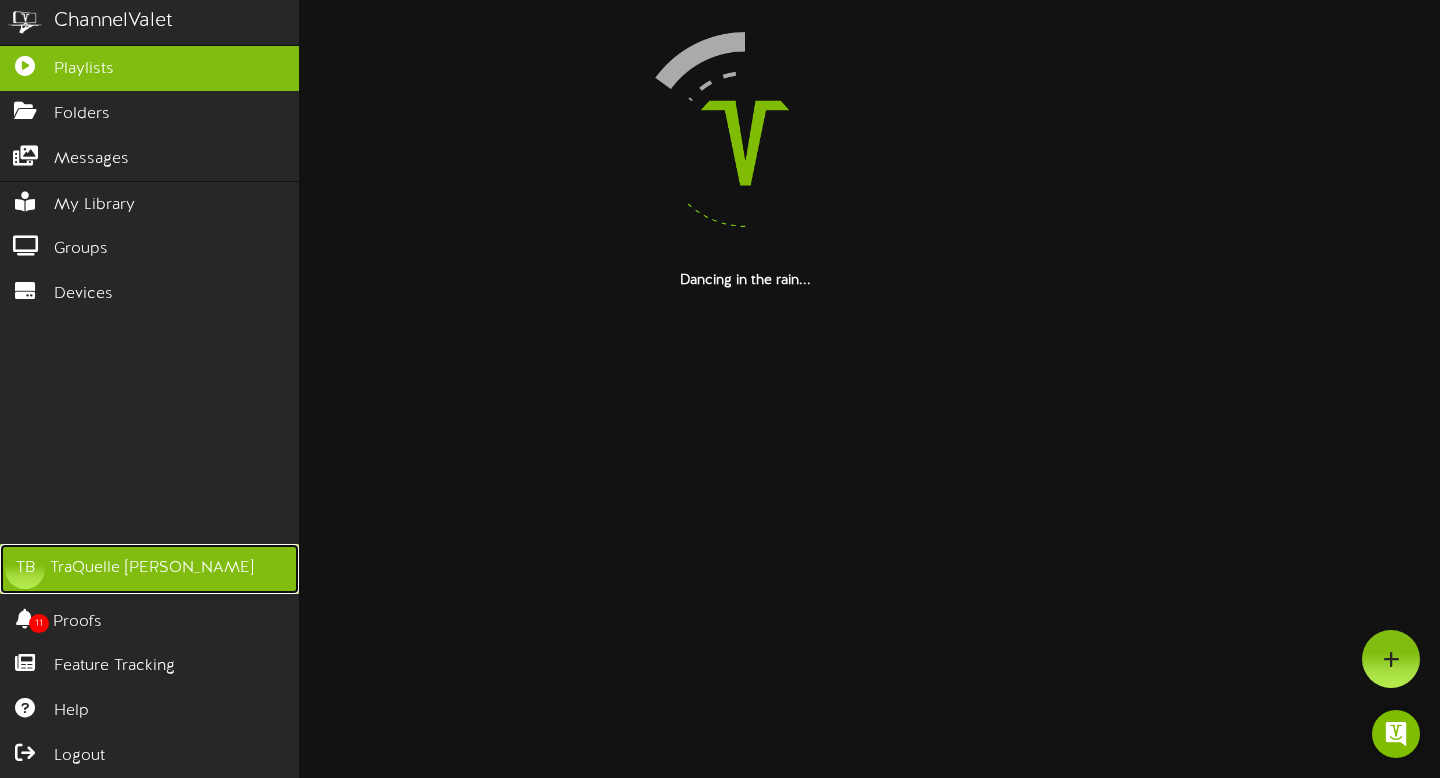 click on "TraQuelle   [PERSON_NAME]" at bounding box center [152, 568] 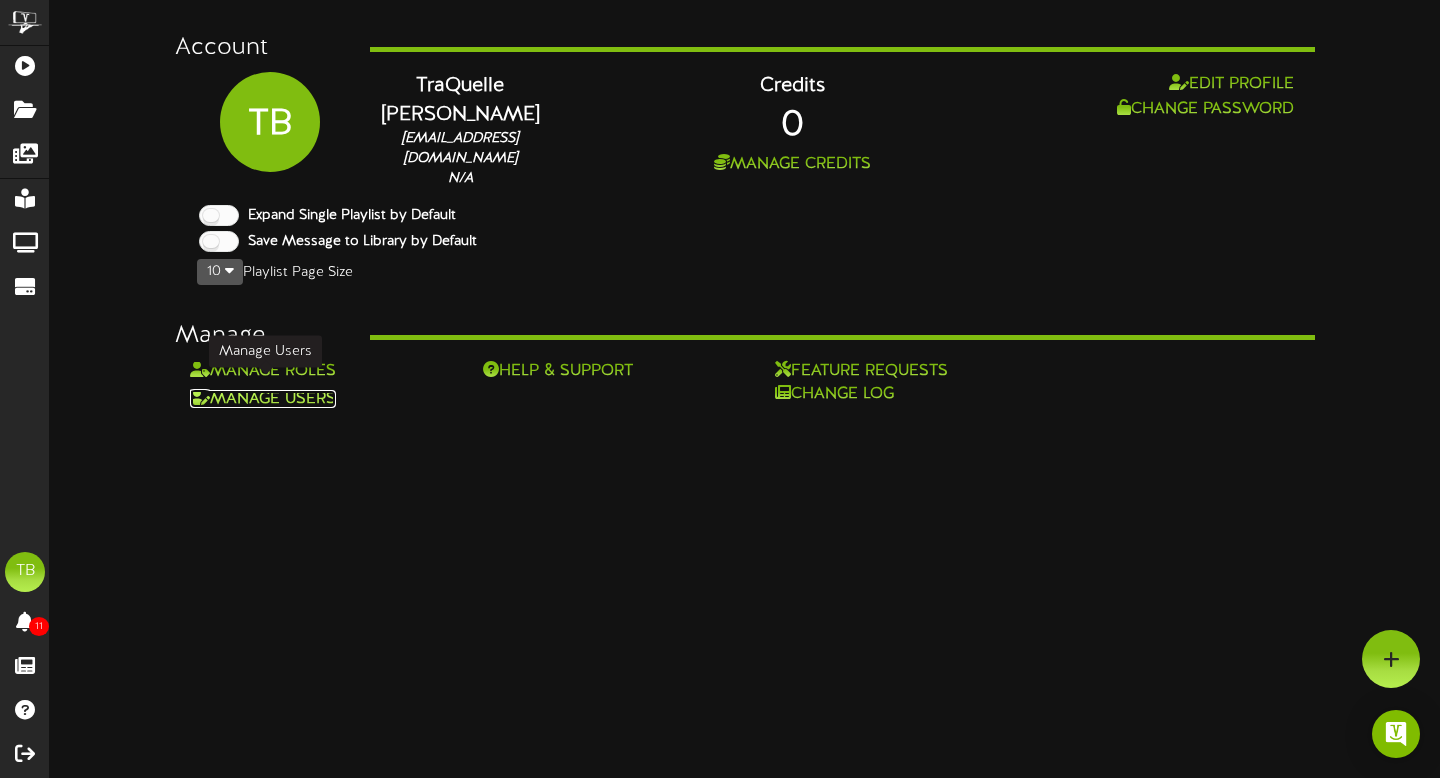 click on "Manage Users" at bounding box center [263, 399] 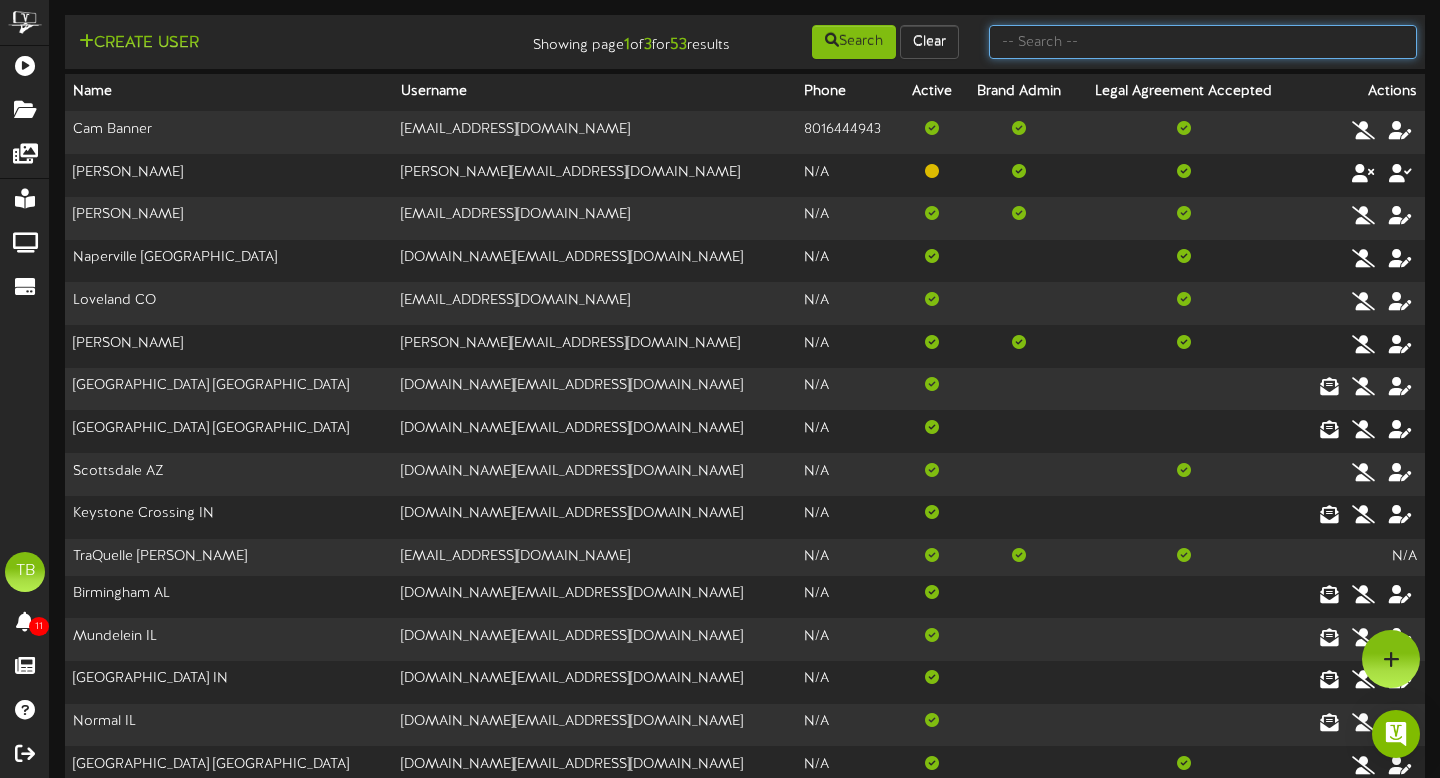 click at bounding box center (1203, 42) 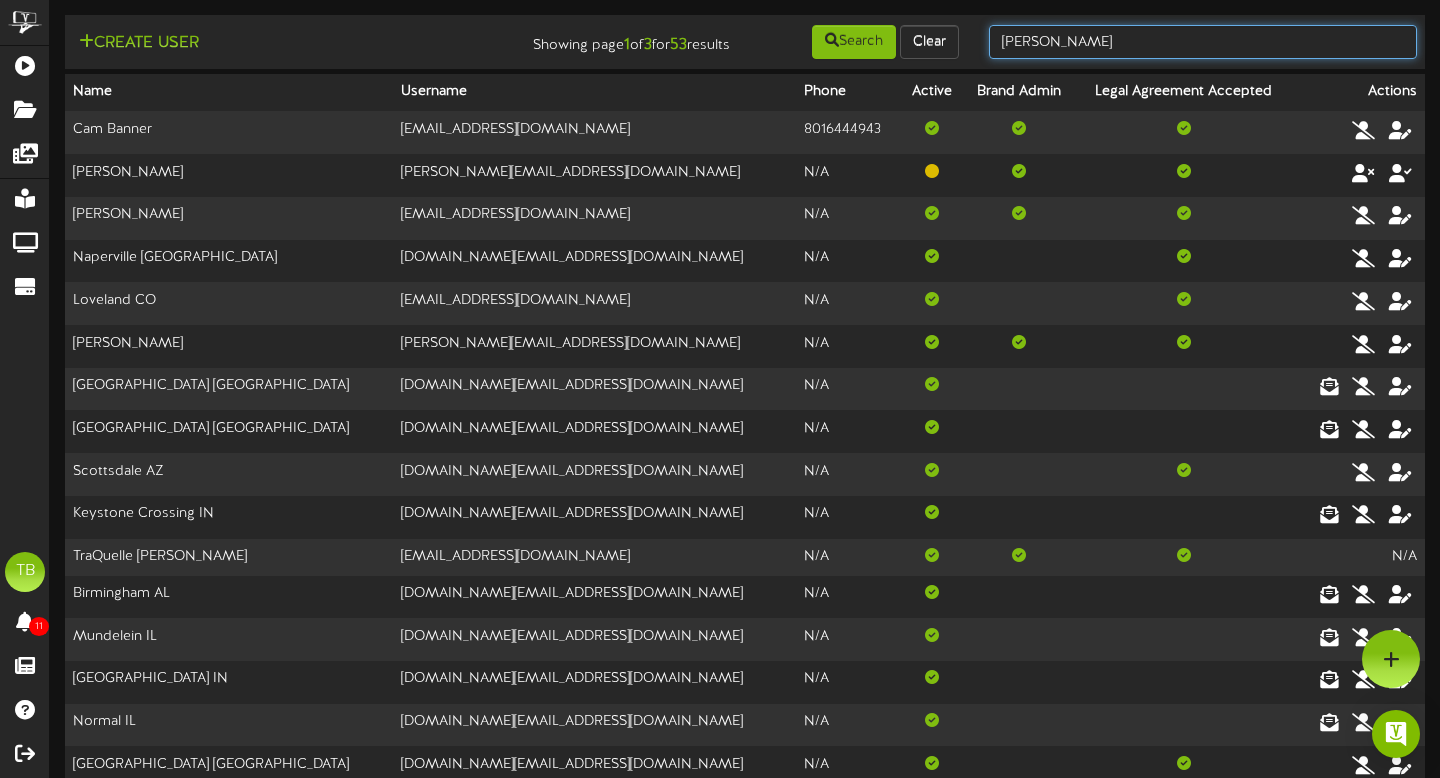 type on "[PERSON_NAME]" 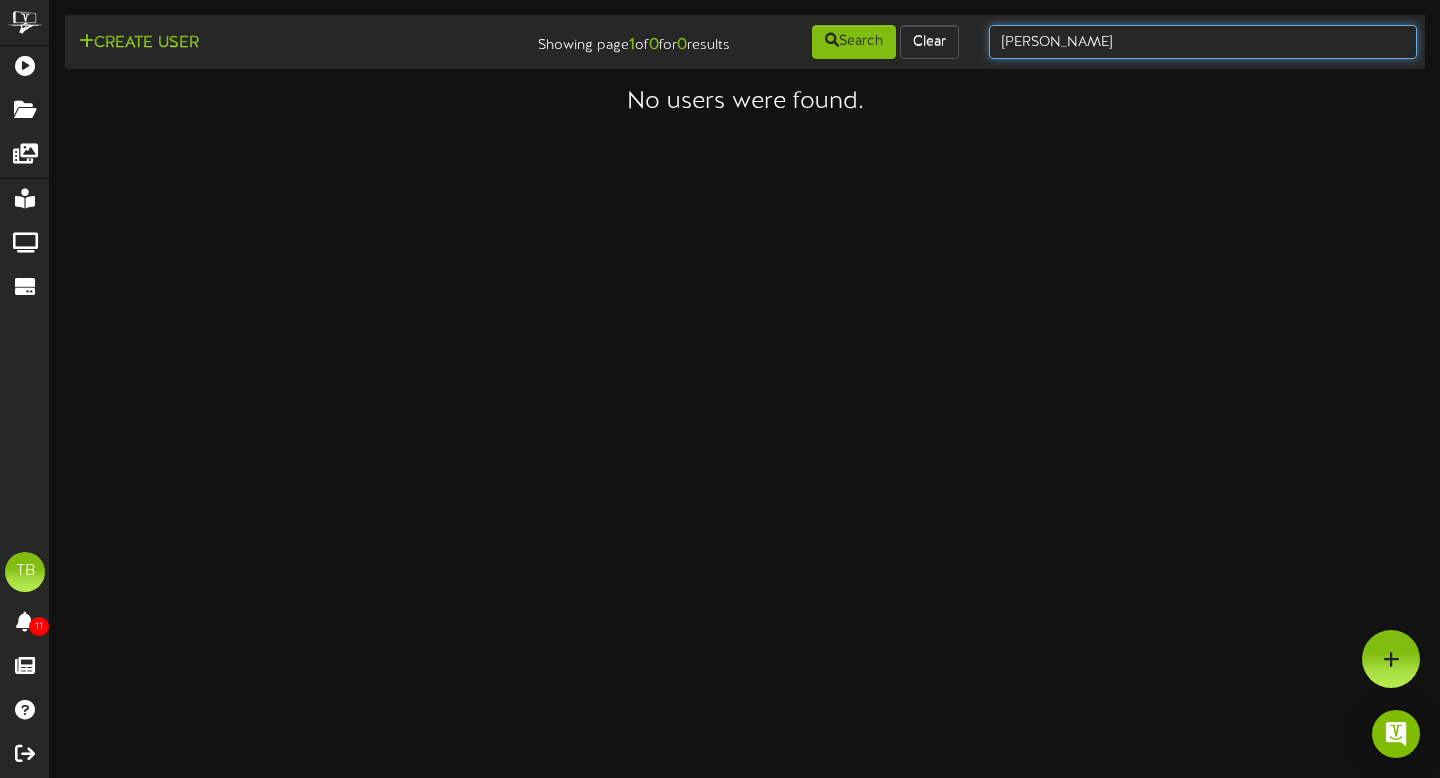 click on "[PERSON_NAME]" at bounding box center (1203, 42) 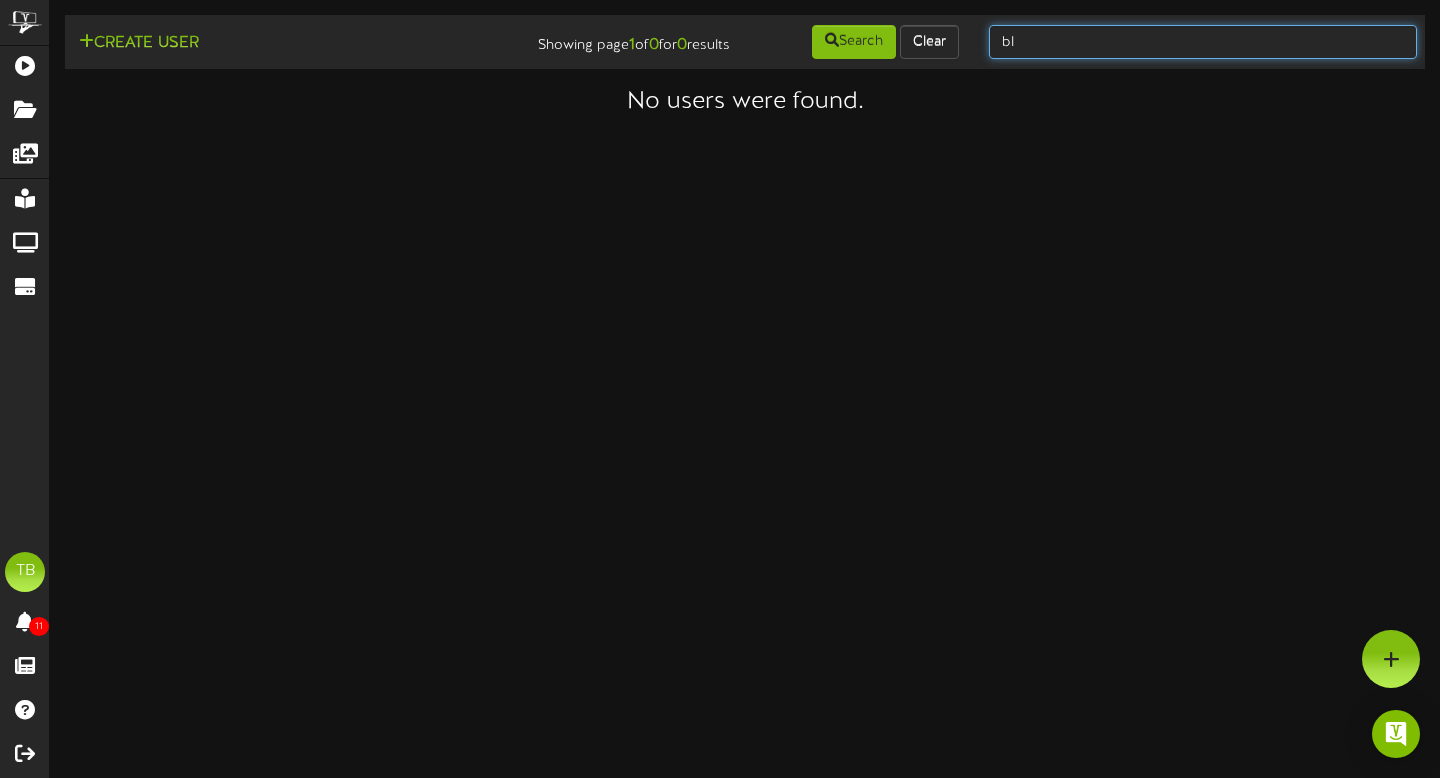 type on "b" 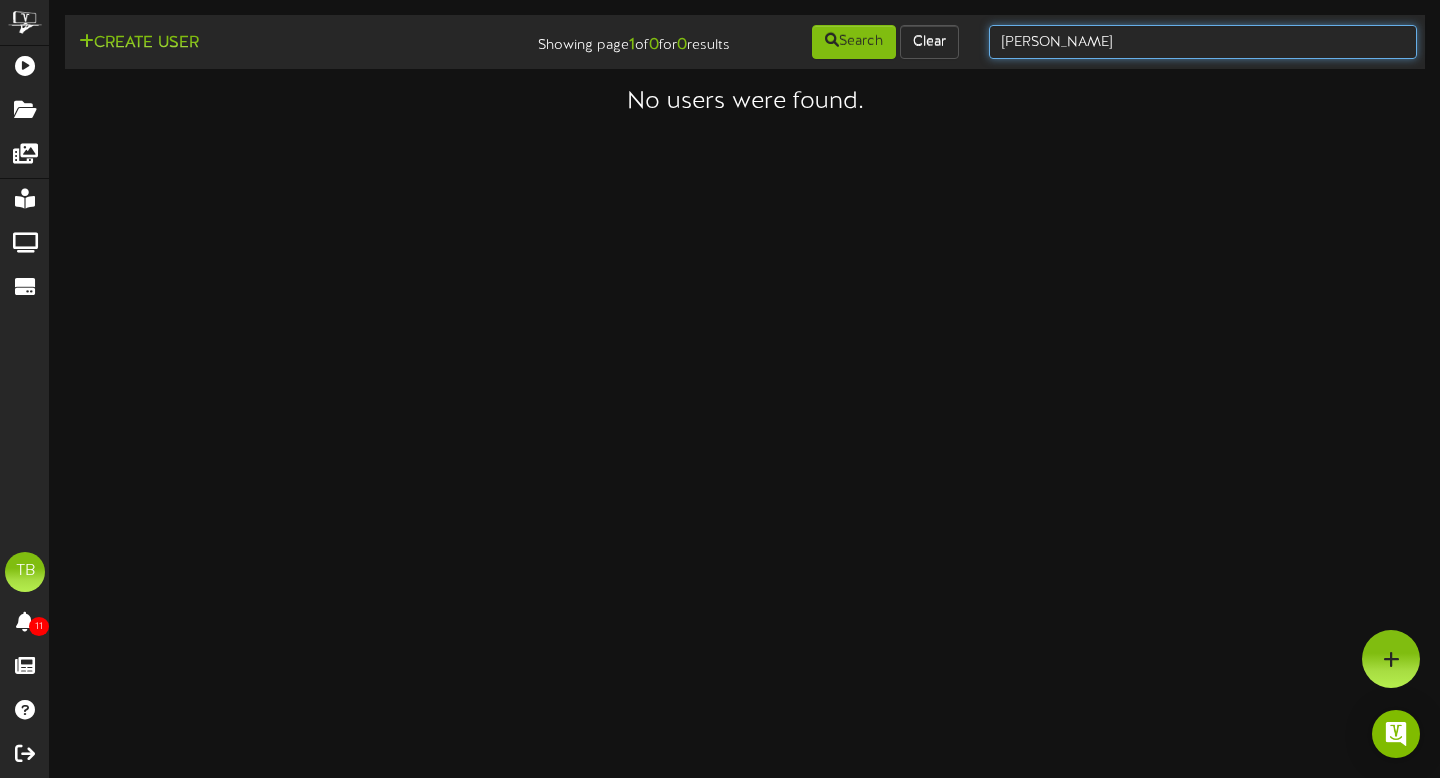 type on "[PERSON_NAME]" 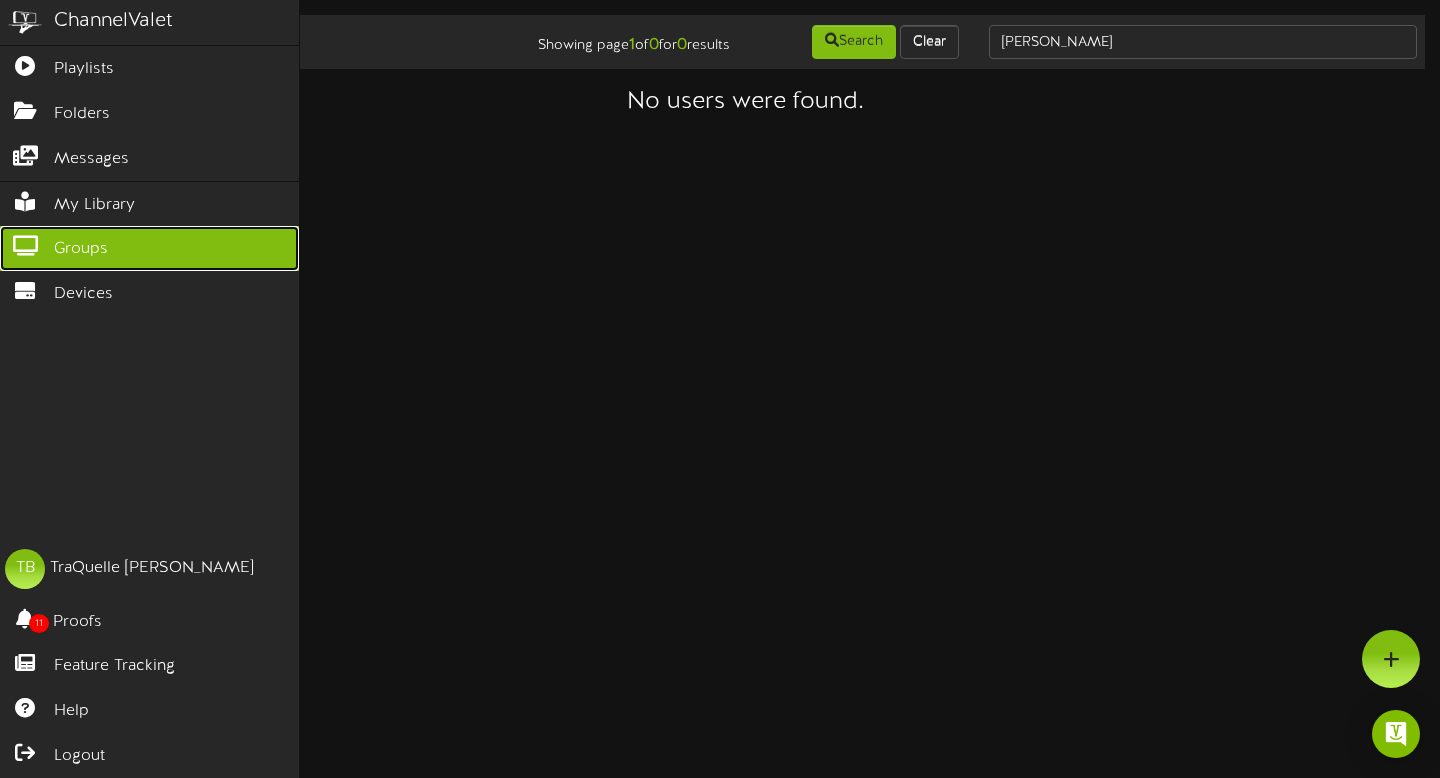 click on "Groups" at bounding box center (149, 248) 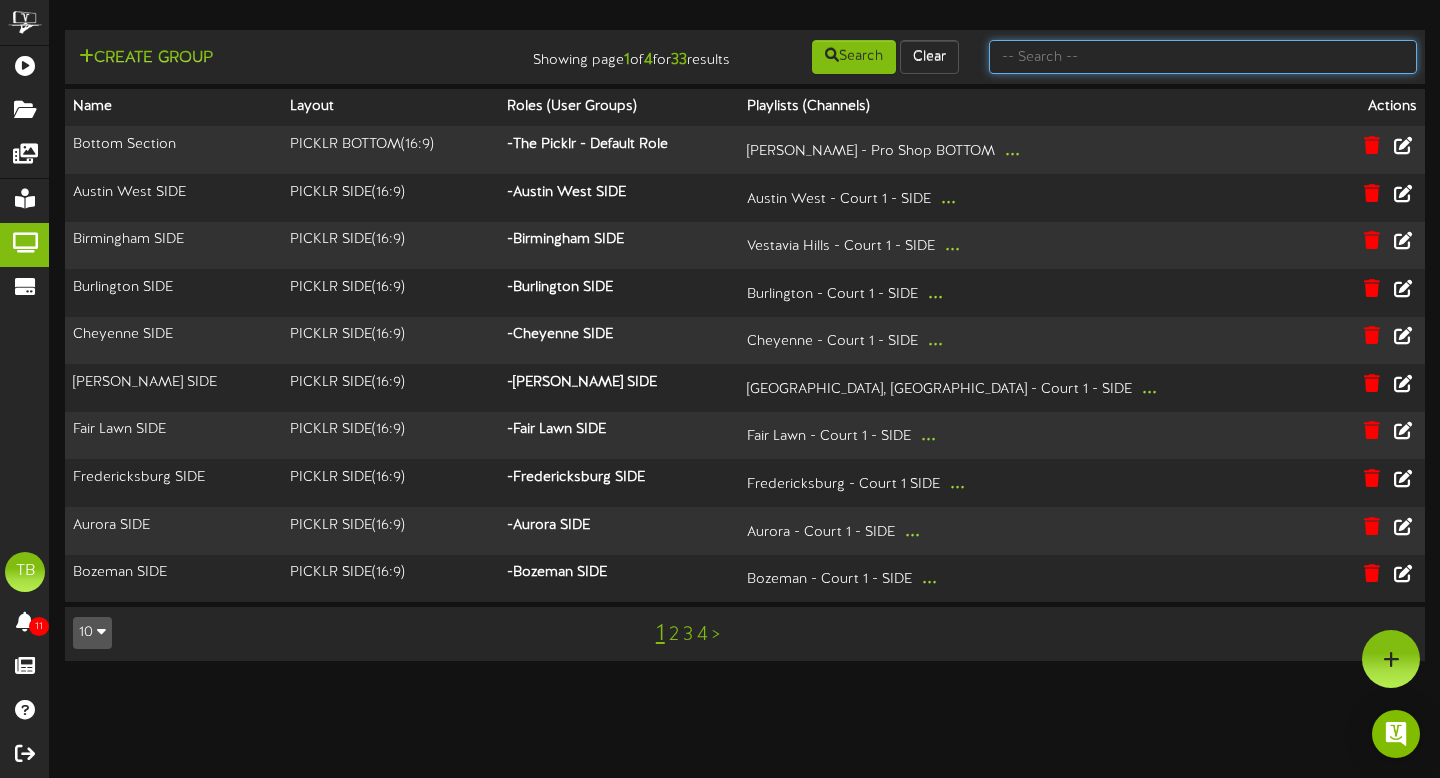 click at bounding box center (1203, 57) 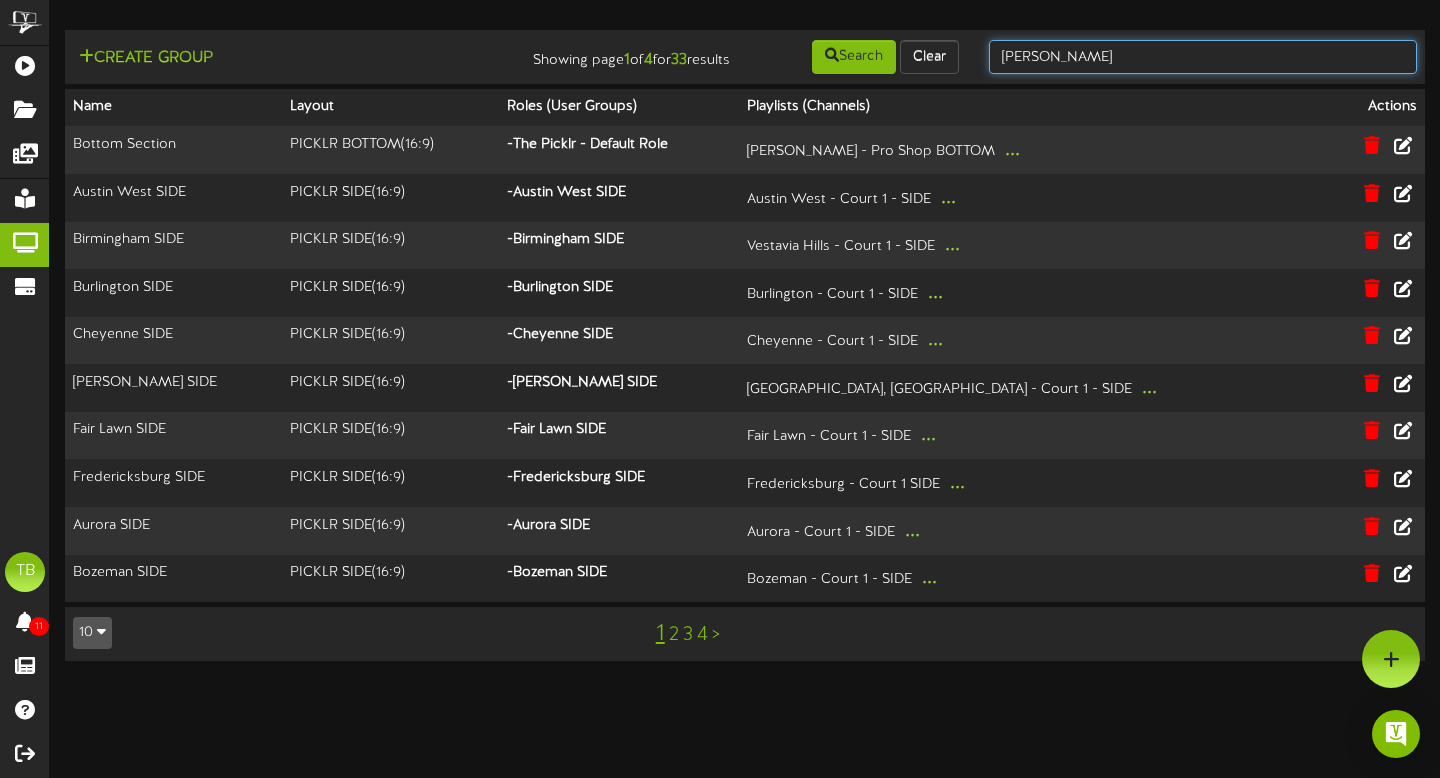 type on "[PERSON_NAME]" 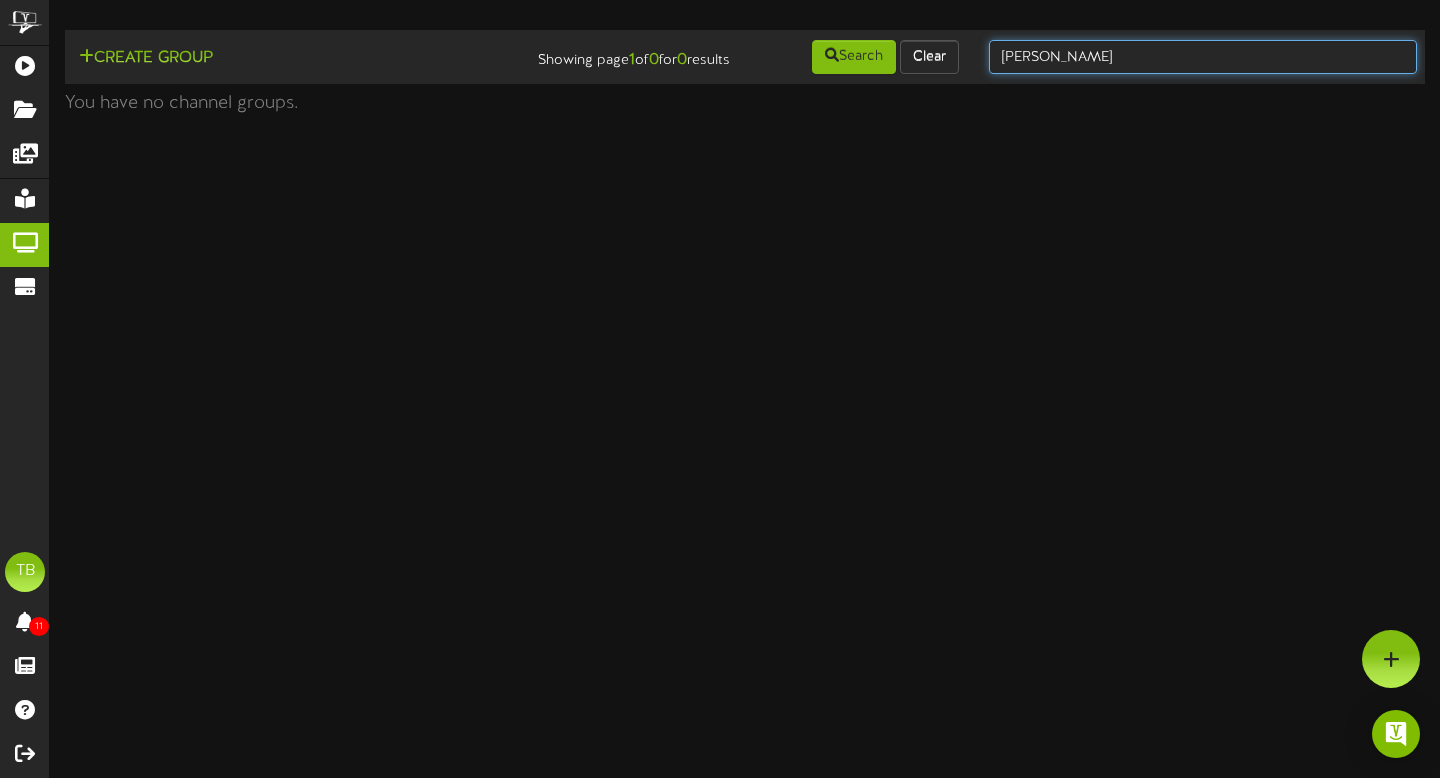click on "[PERSON_NAME]" at bounding box center (1203, 57) 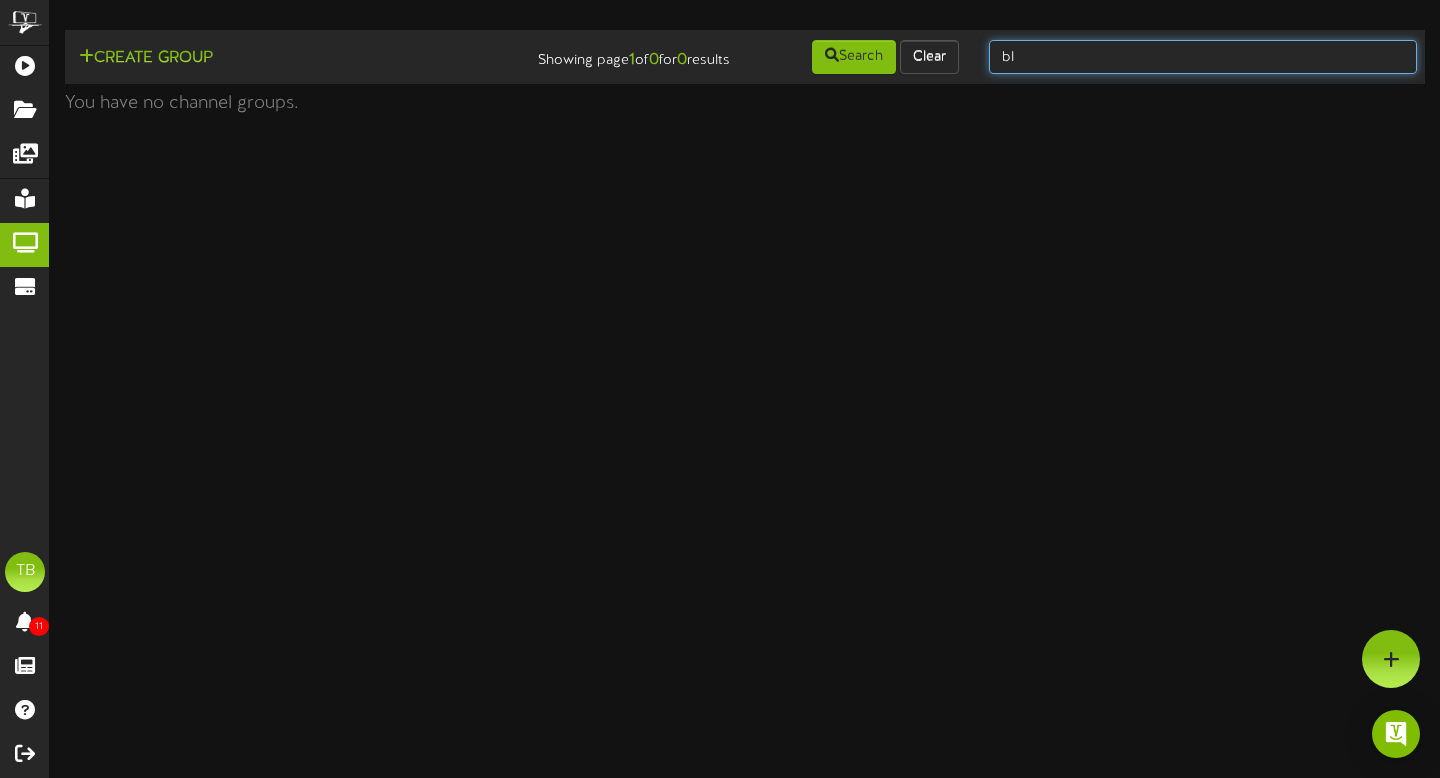 type on "b" 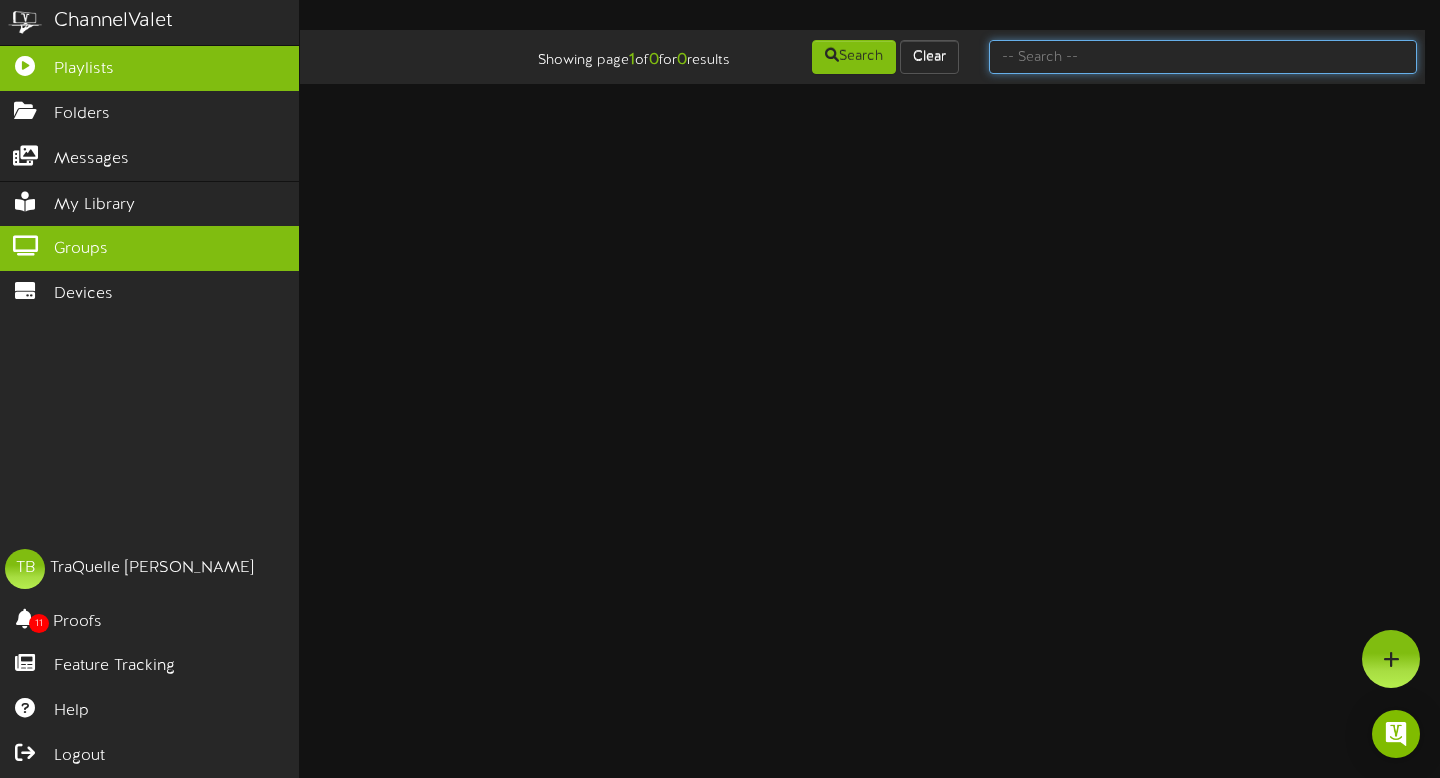 type 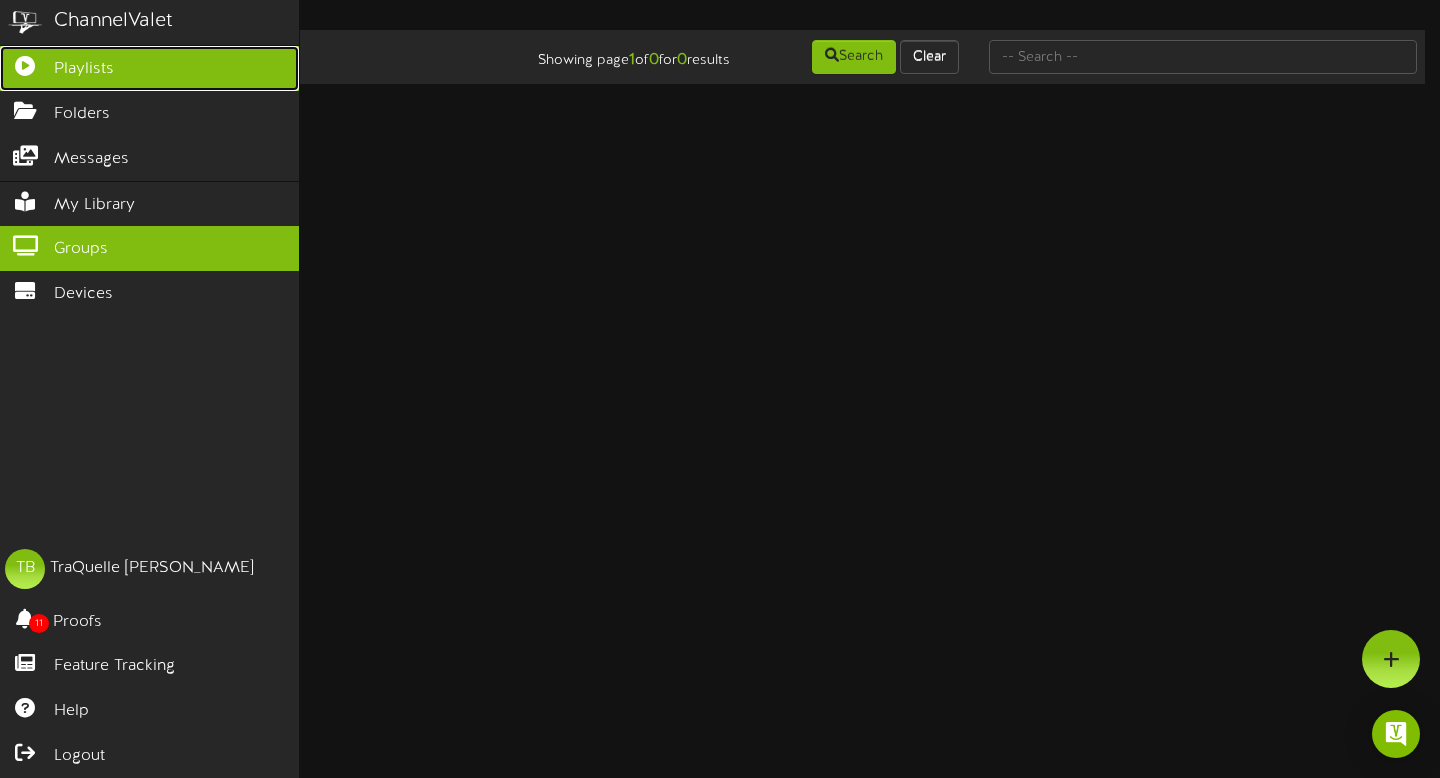 click on "Playlists" at bounding box center (84, 69) 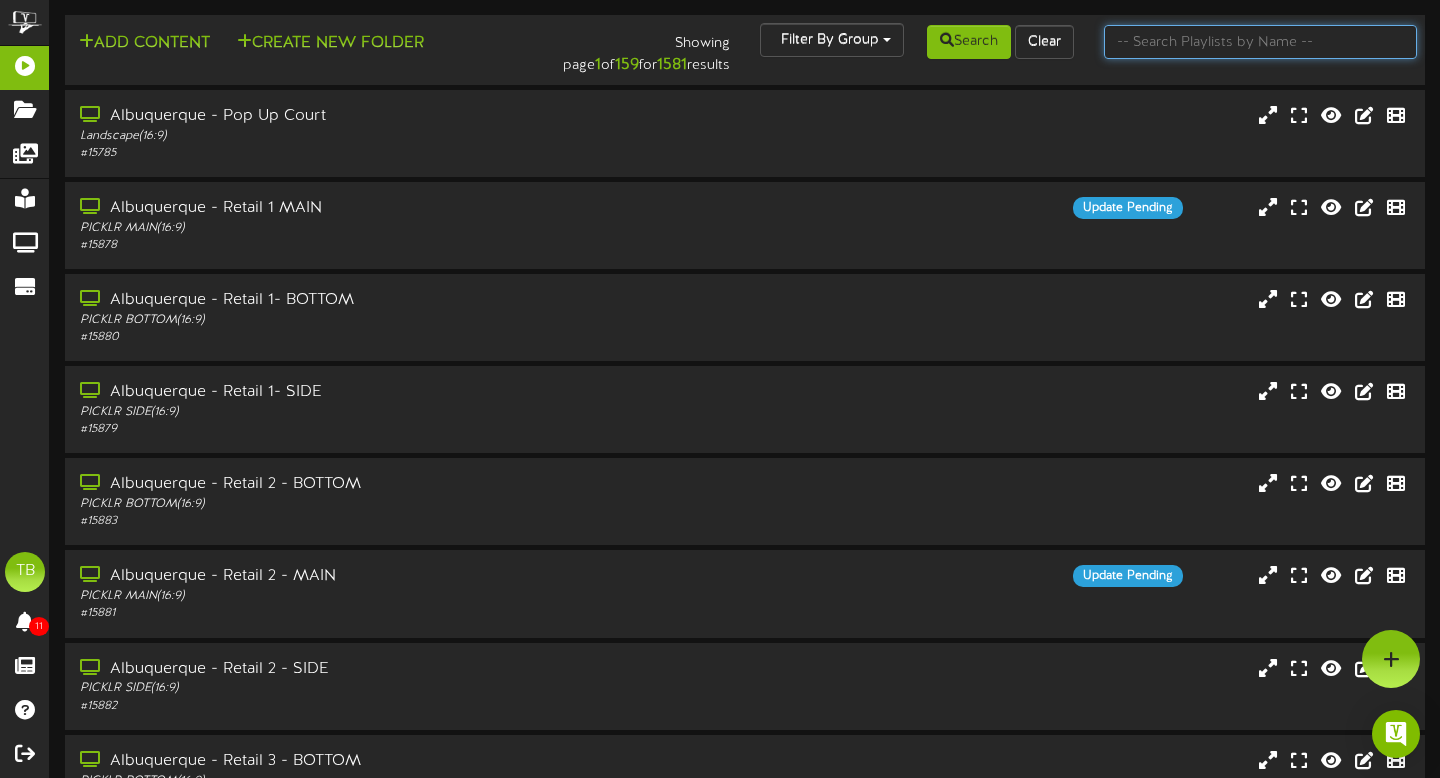 click at bounding box center (1261, 42) 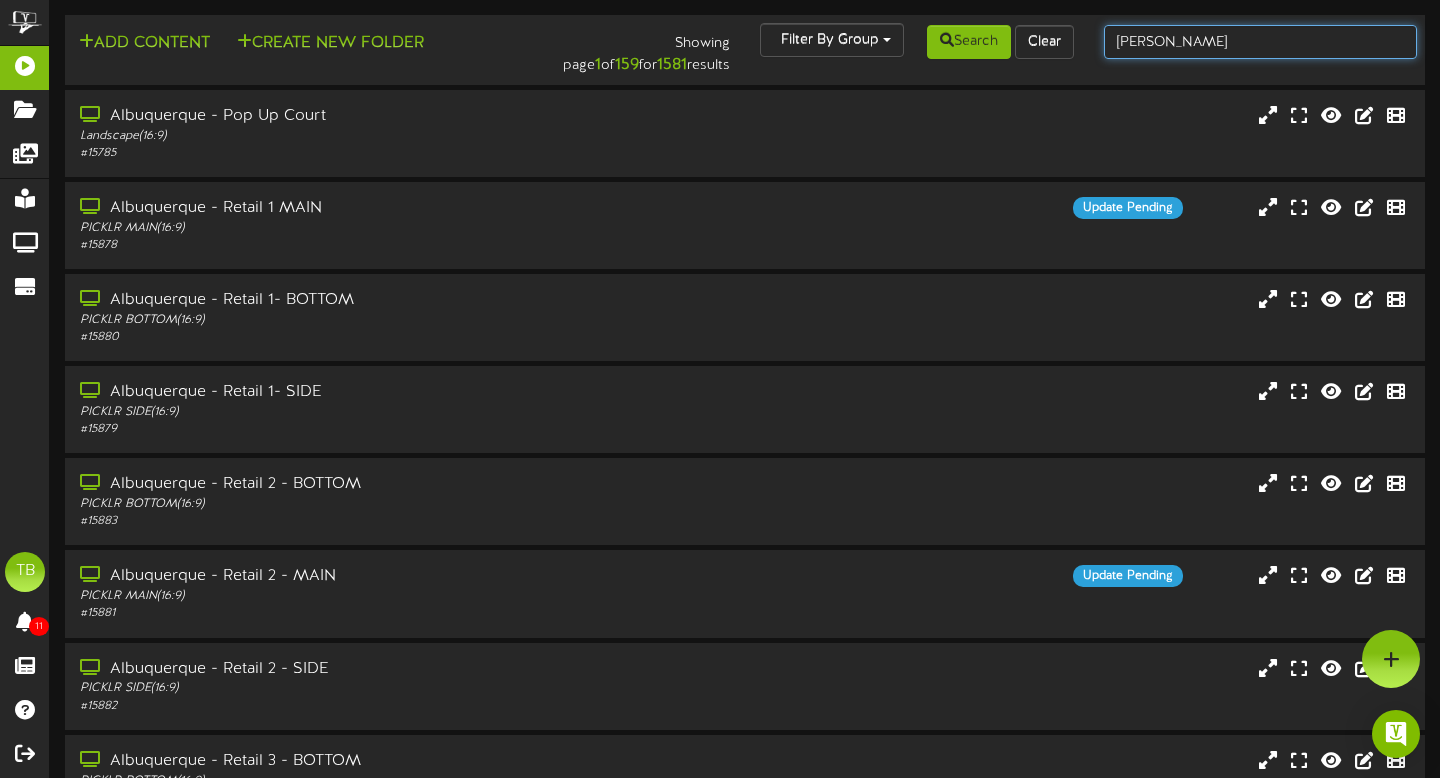 type on "[PERSON_NAME]" 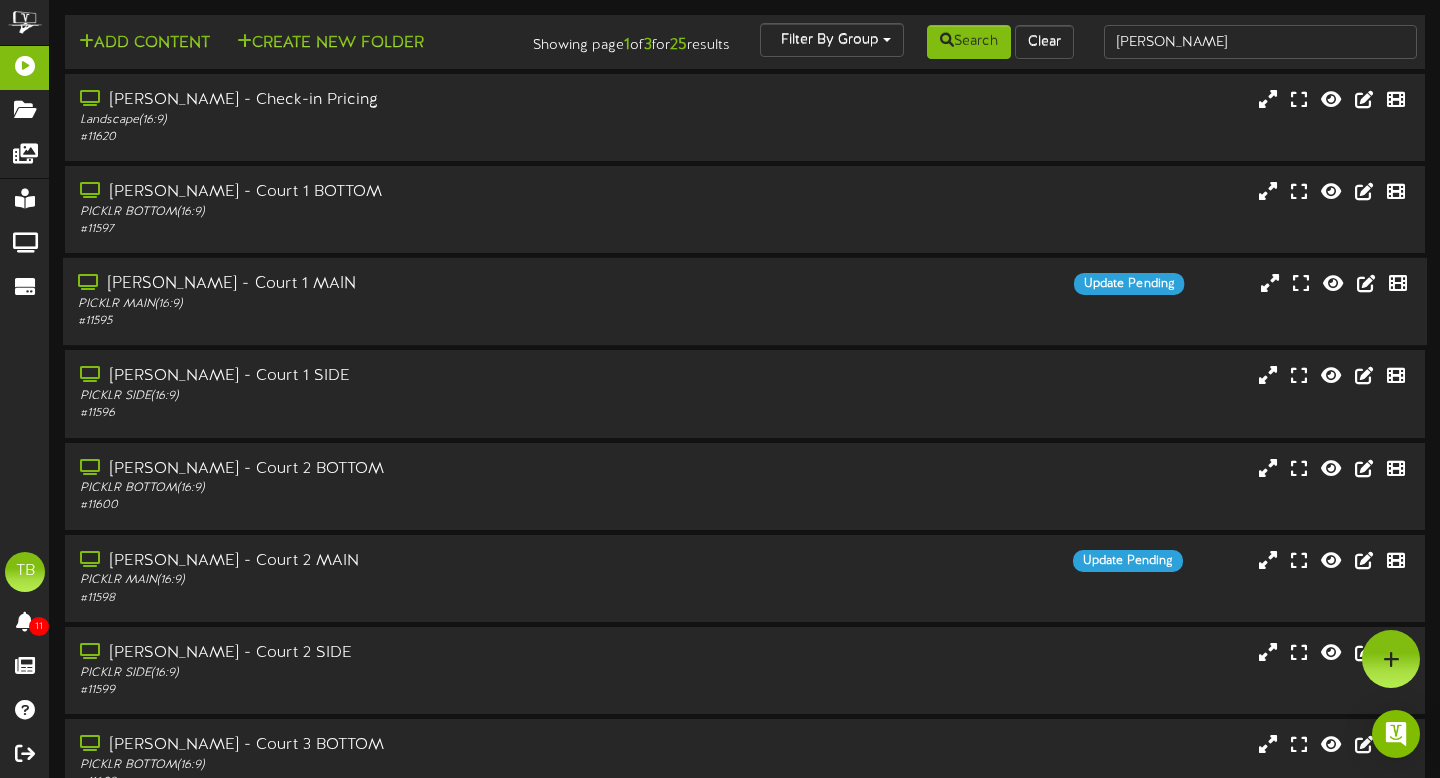 click on "[PERSON_NAME] - Court 1 MAIN" at bounding box center (347, 284) 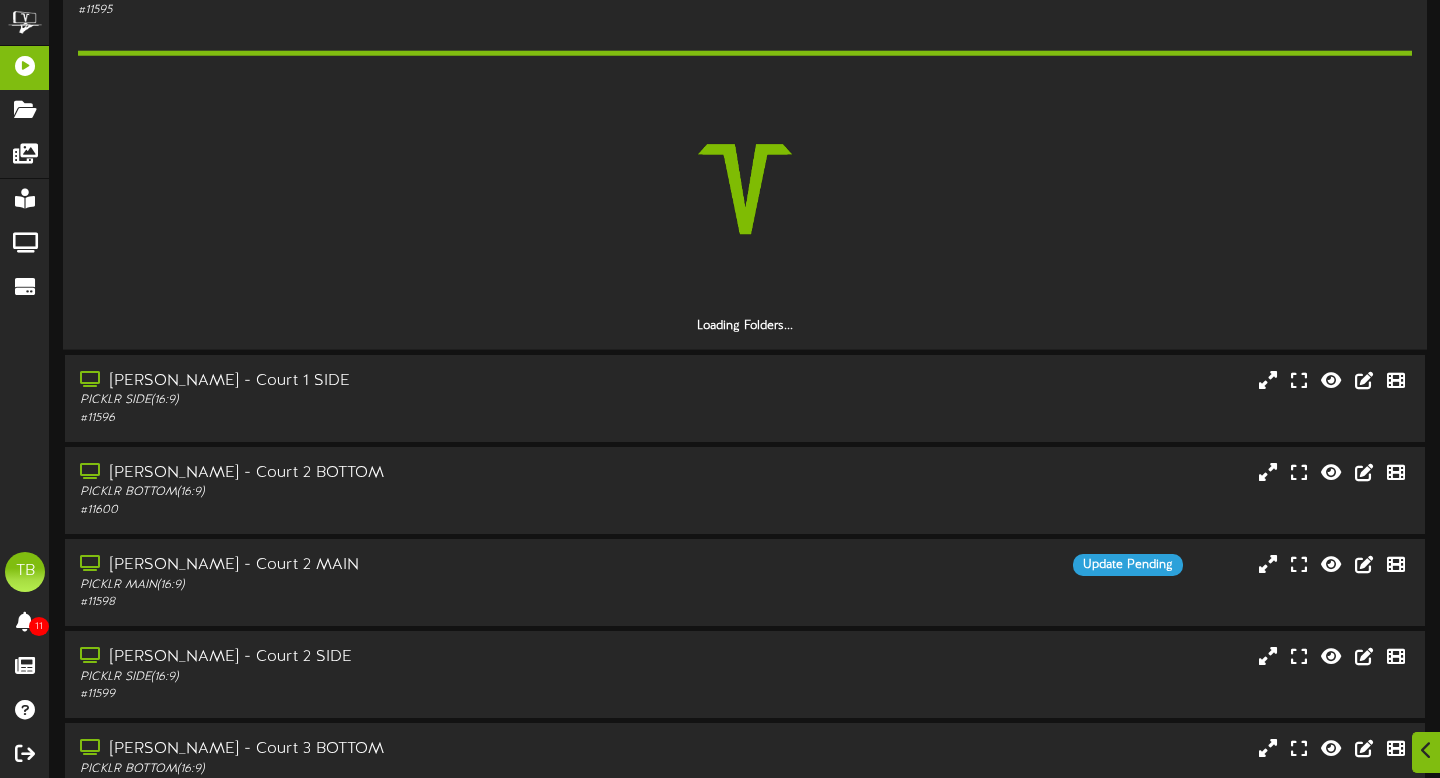 scroll, scrollTop: 315, scrollLeft: 0, axis: vertical 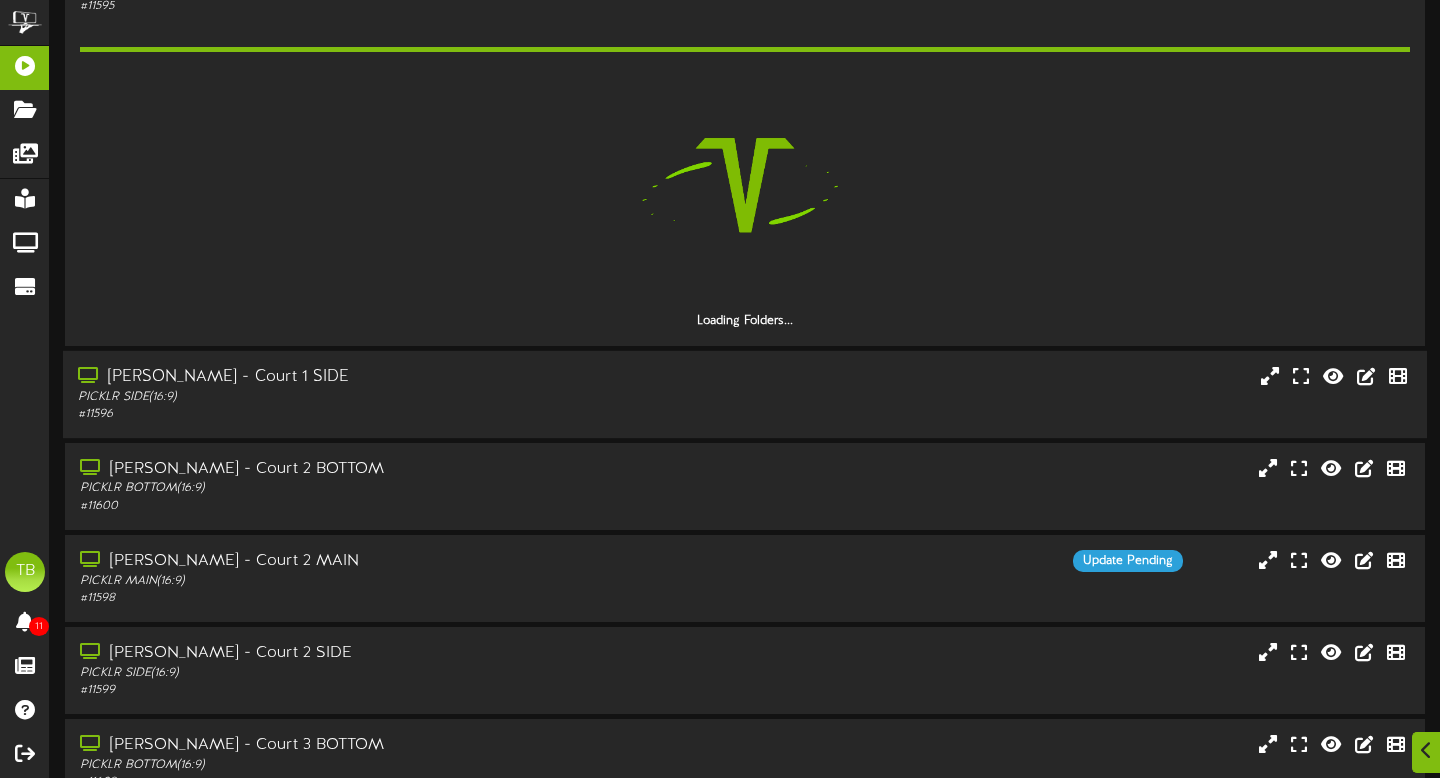 click on "PICKLR SIDE  ( 16:9 )" at bounding box center [347, 396] 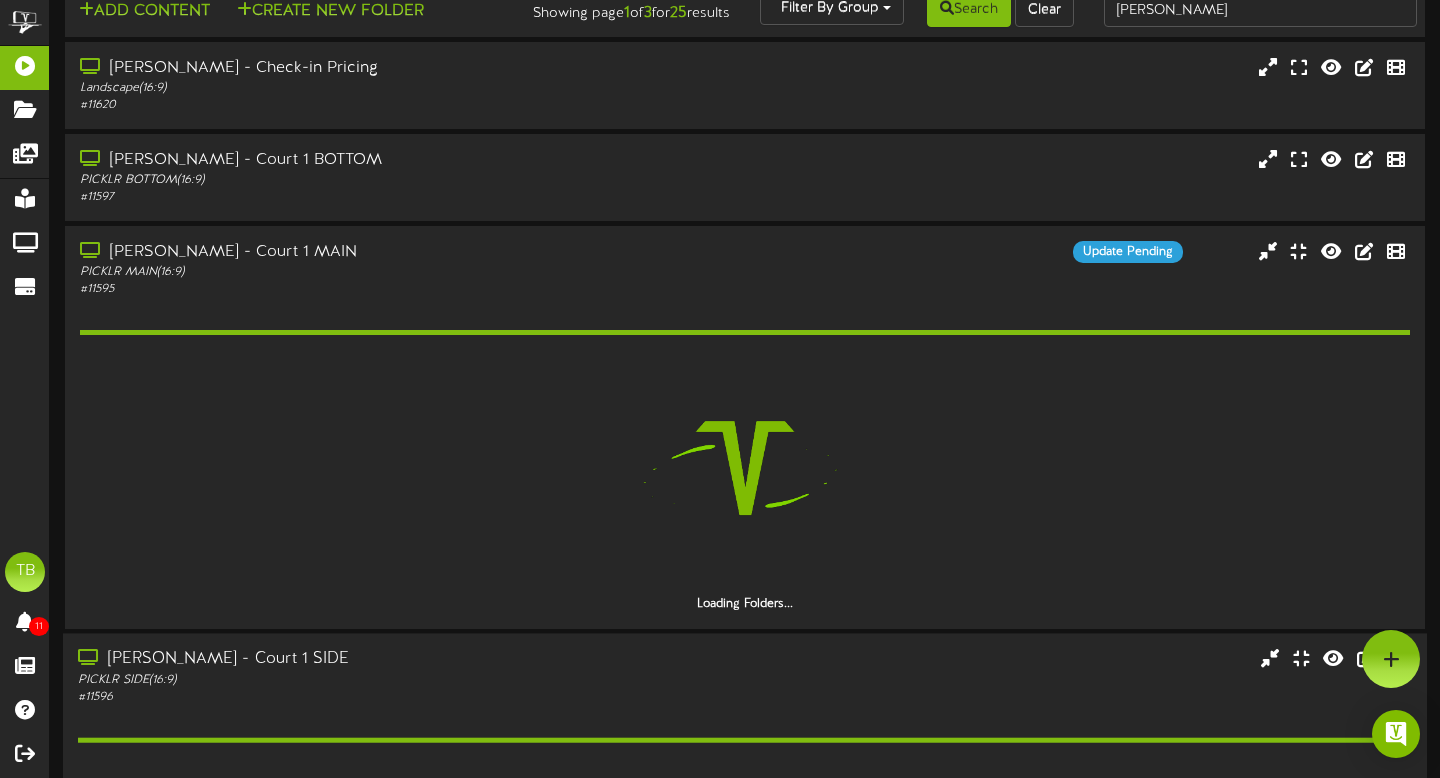 scroll, scrollTop: 21, scrollLeft: 0, axis: vertical 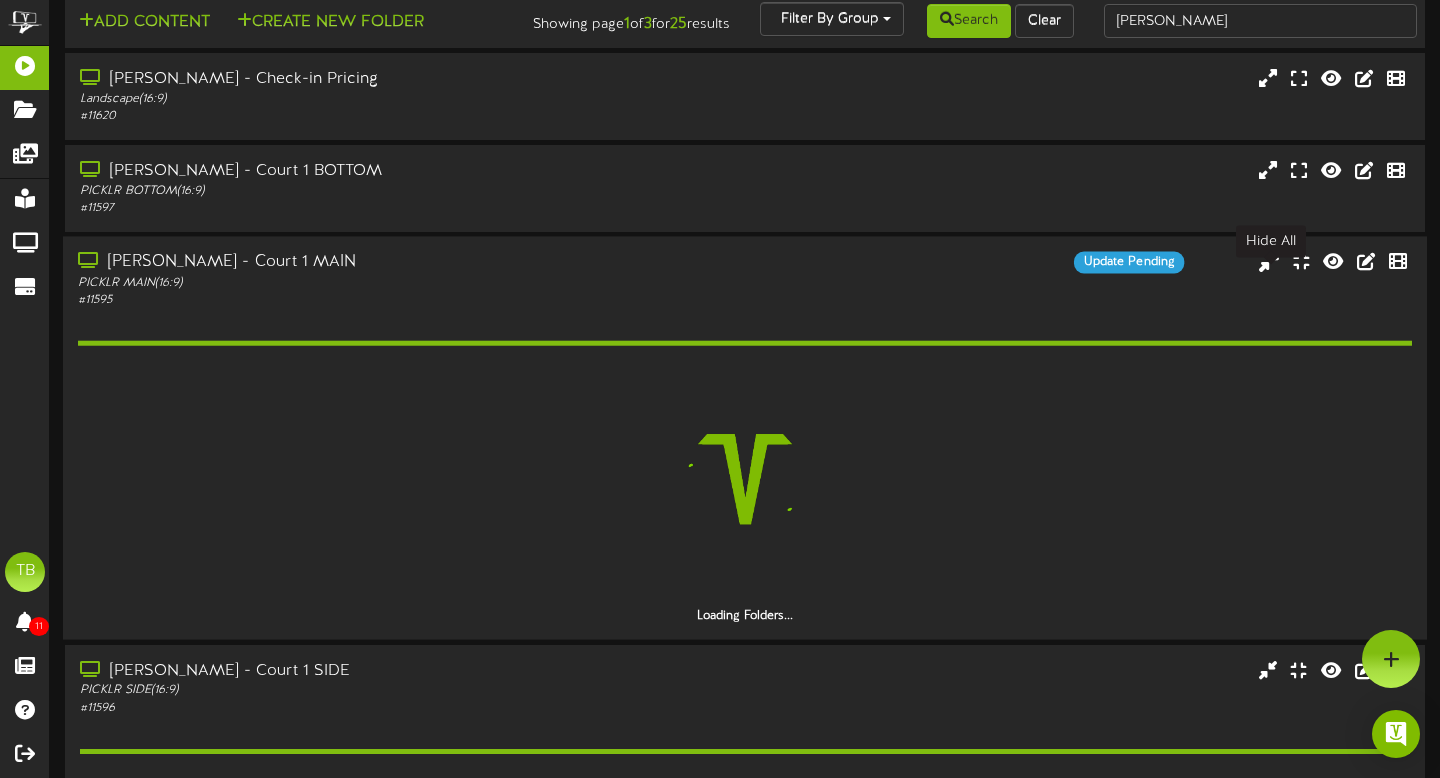 click at bounding box center [1270, 261] 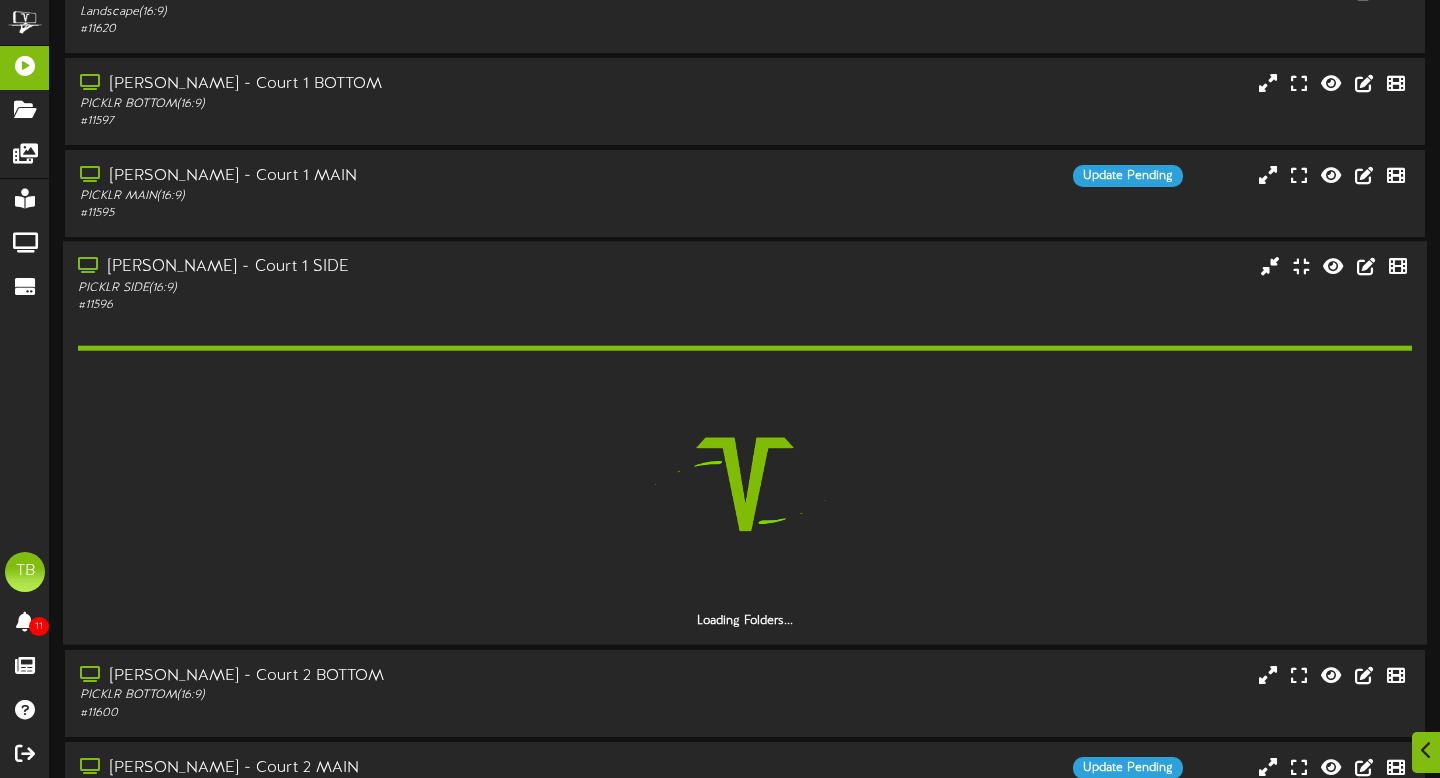 scroll, scrollTop: 144, scrollLeft: 0, axis: vertical 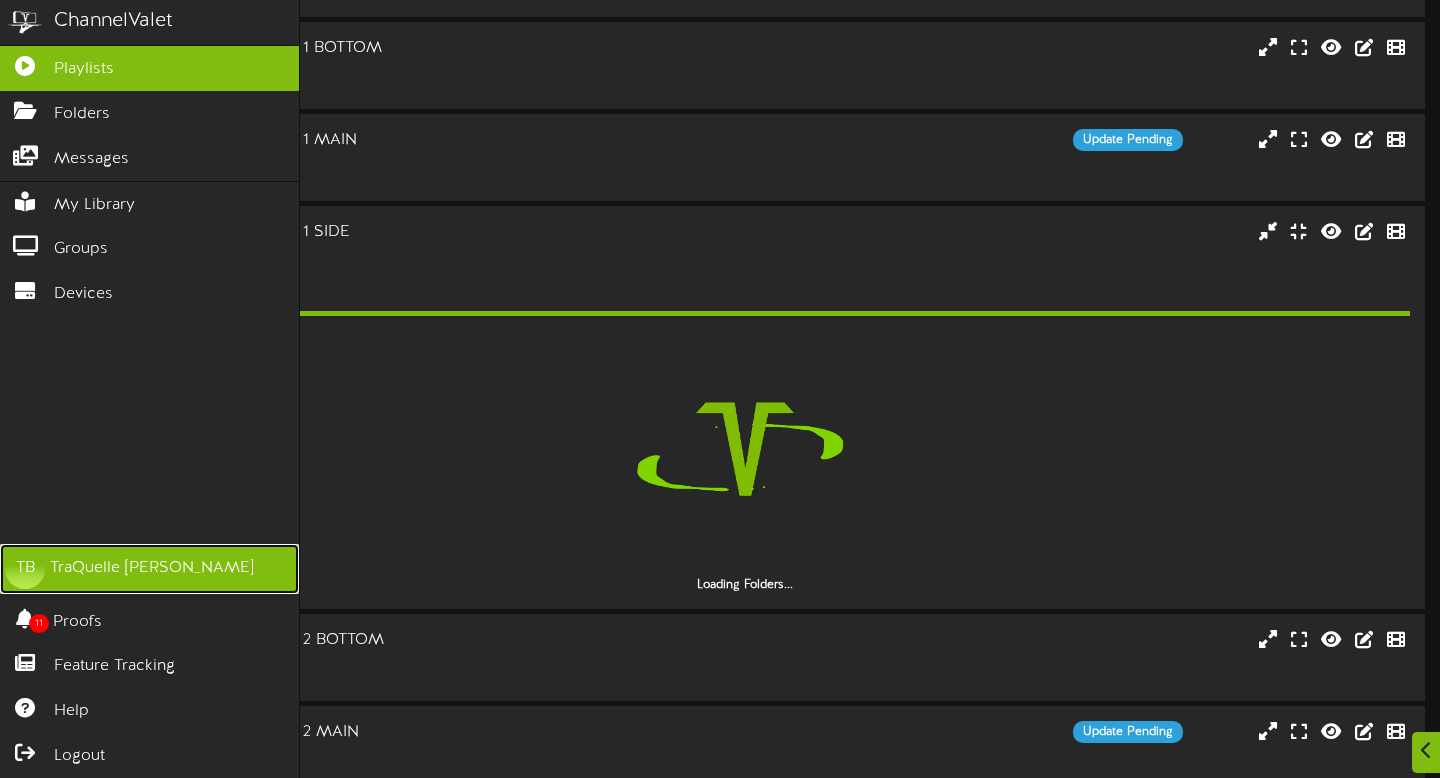click on "TB
TraQuelle   [PERSON_NAME]" at bounding box center (149, 569) 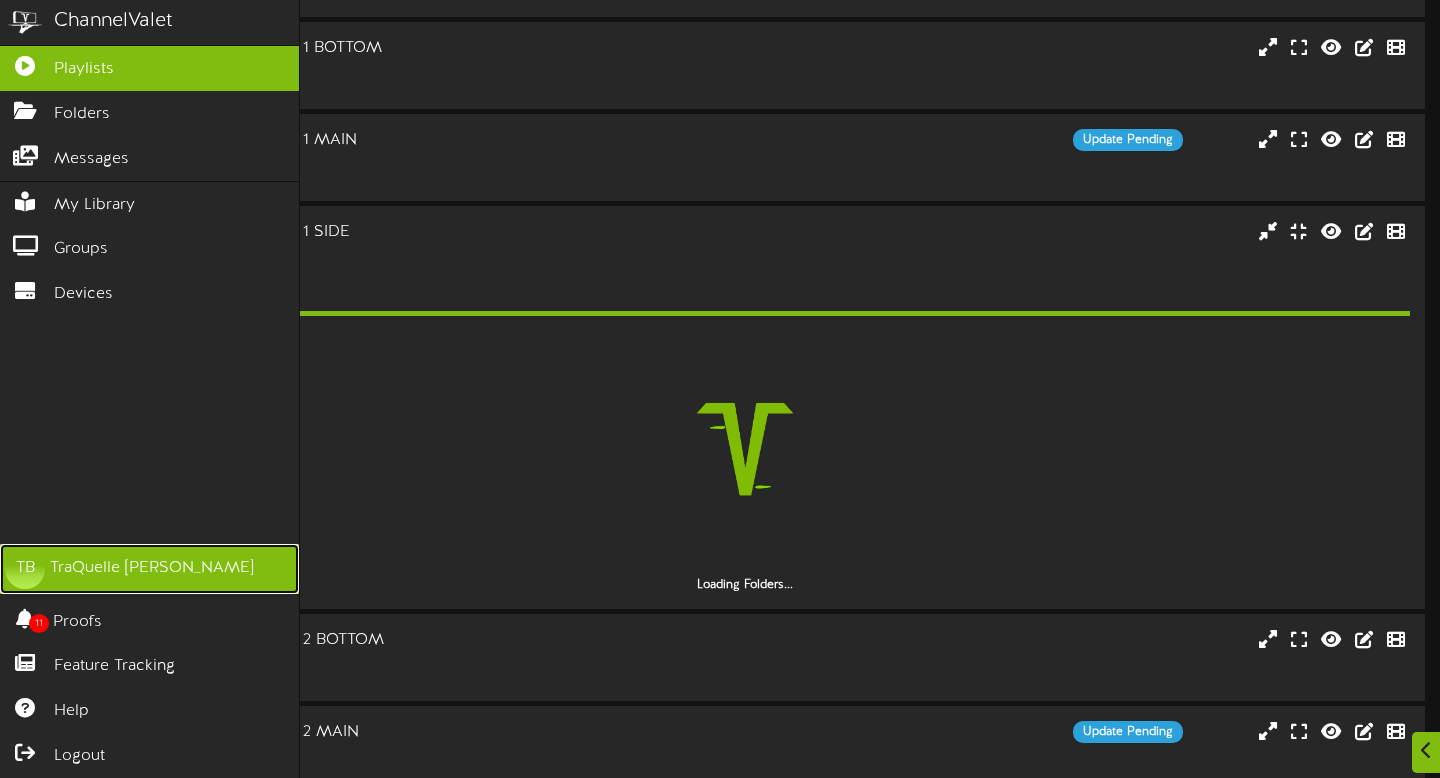scroll, scrollTop: 0, scrollLeft: 0, axis: both 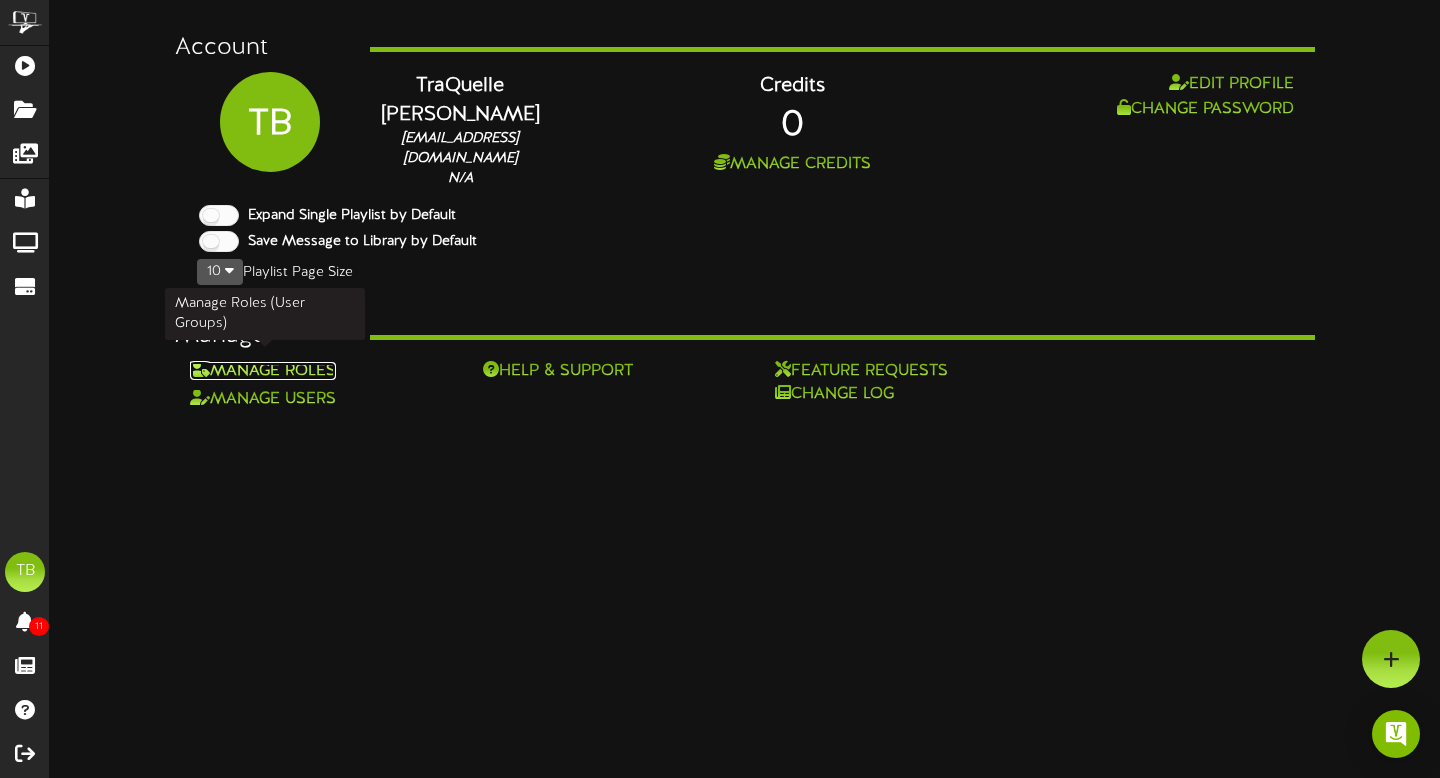click on "Manage Roles" at bounding box center (263, 371) 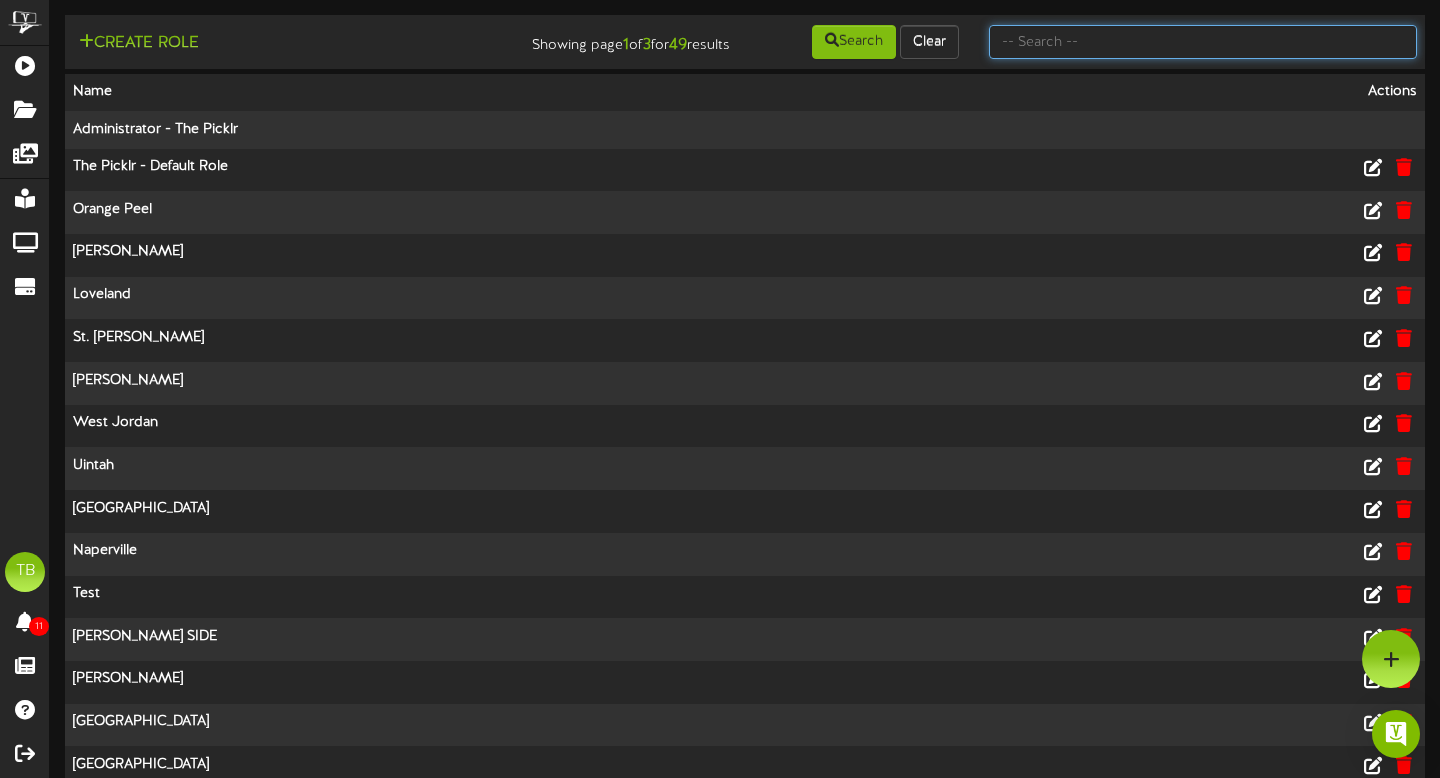 click at bounding box center [1203, 42] 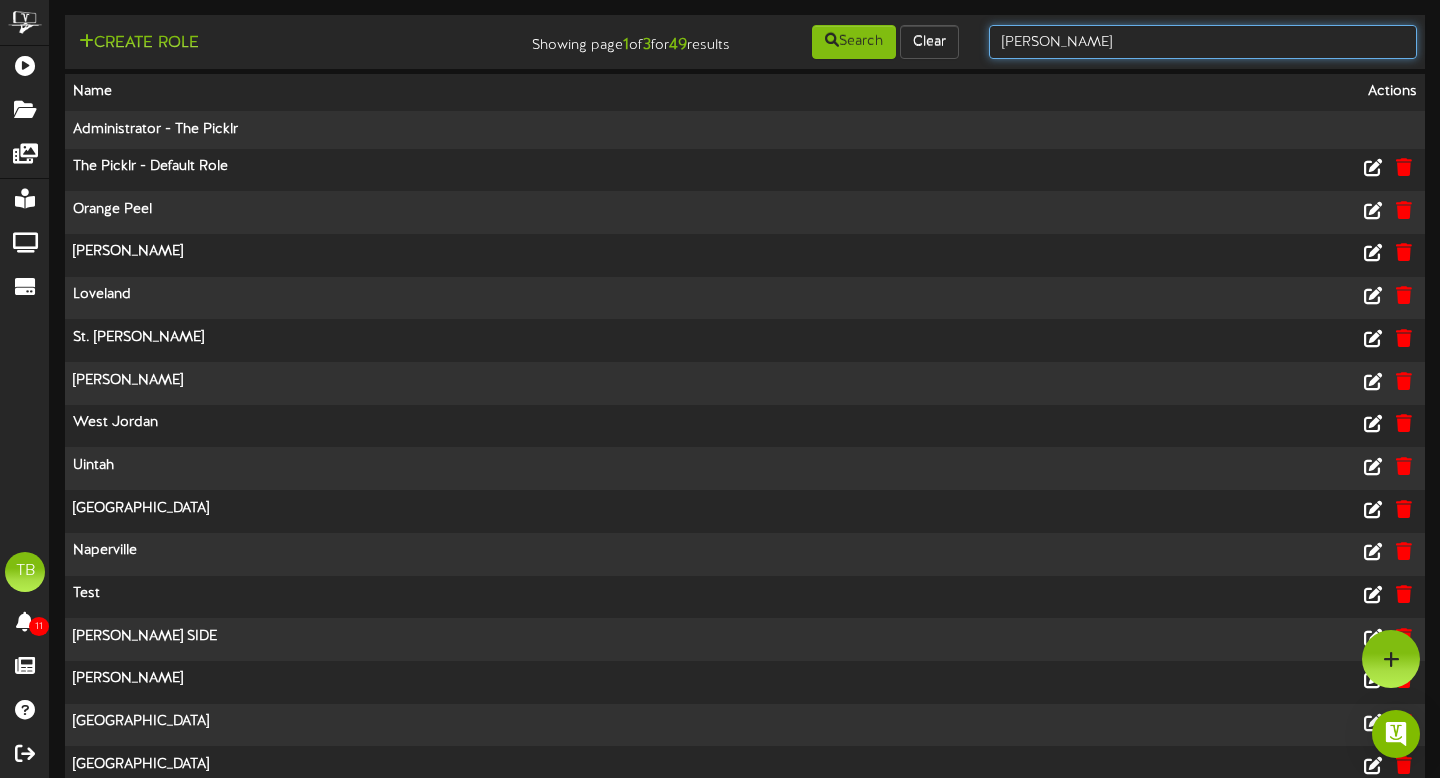 type on "[PERSON_NAME]" 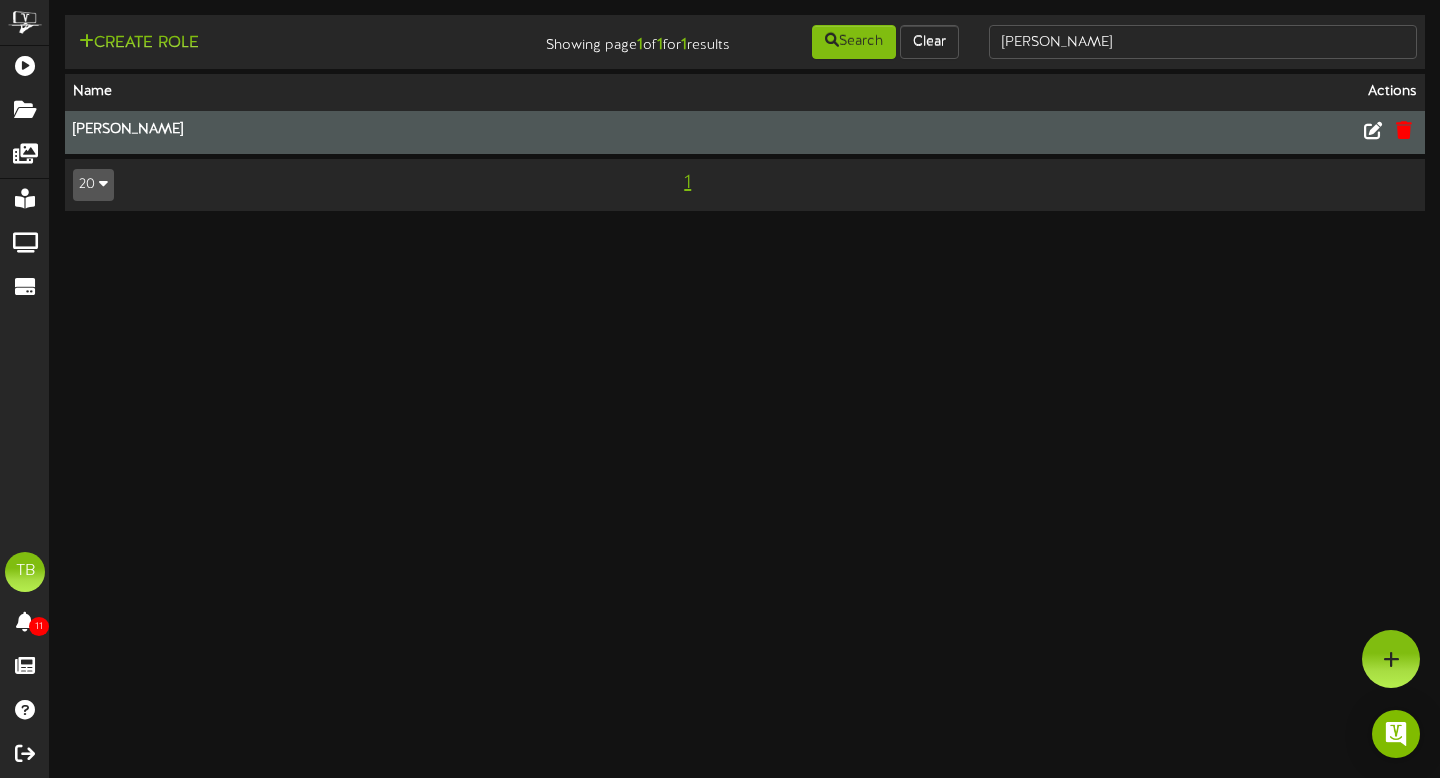 click on "[PERSON_NAME]" at bounding box center (493, 132) 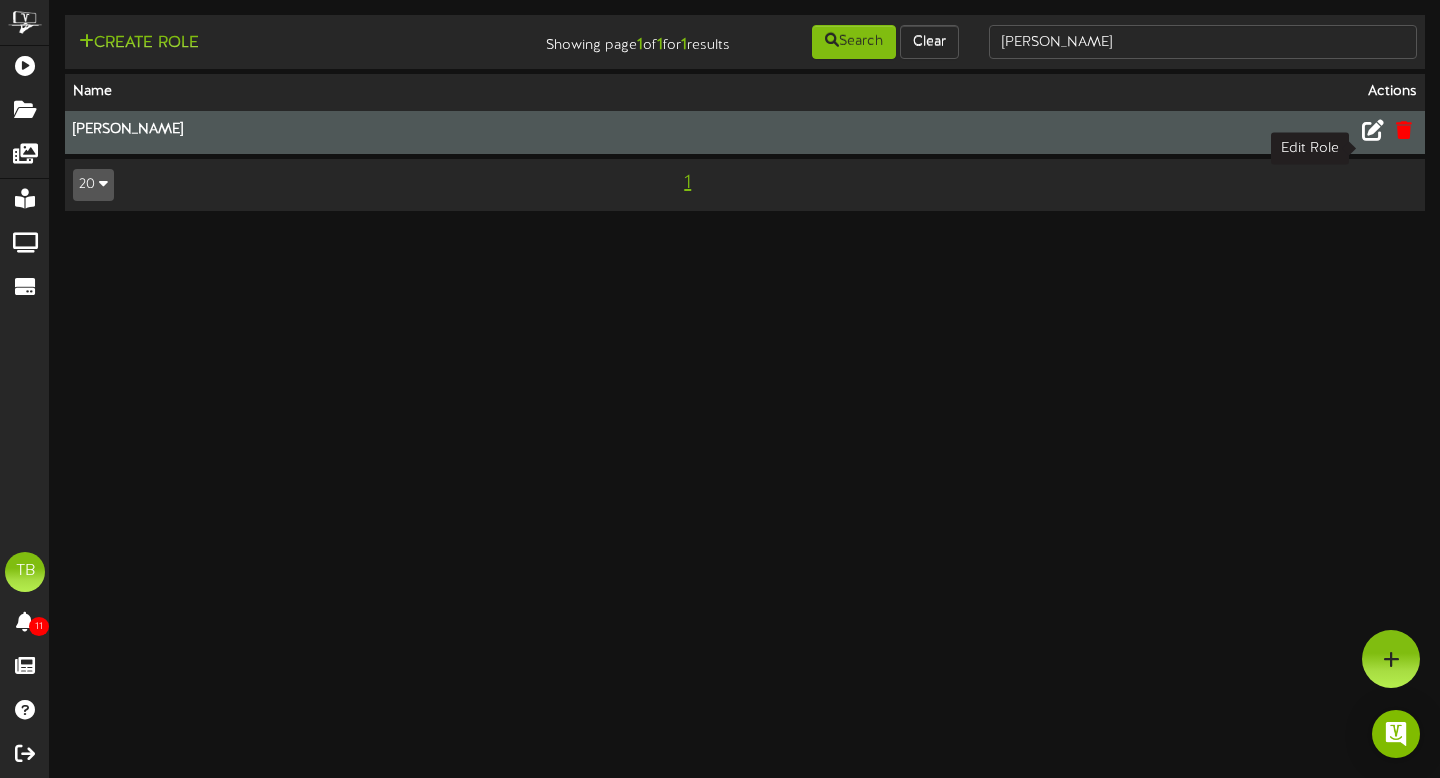 click at bounding box center (1373, 130) 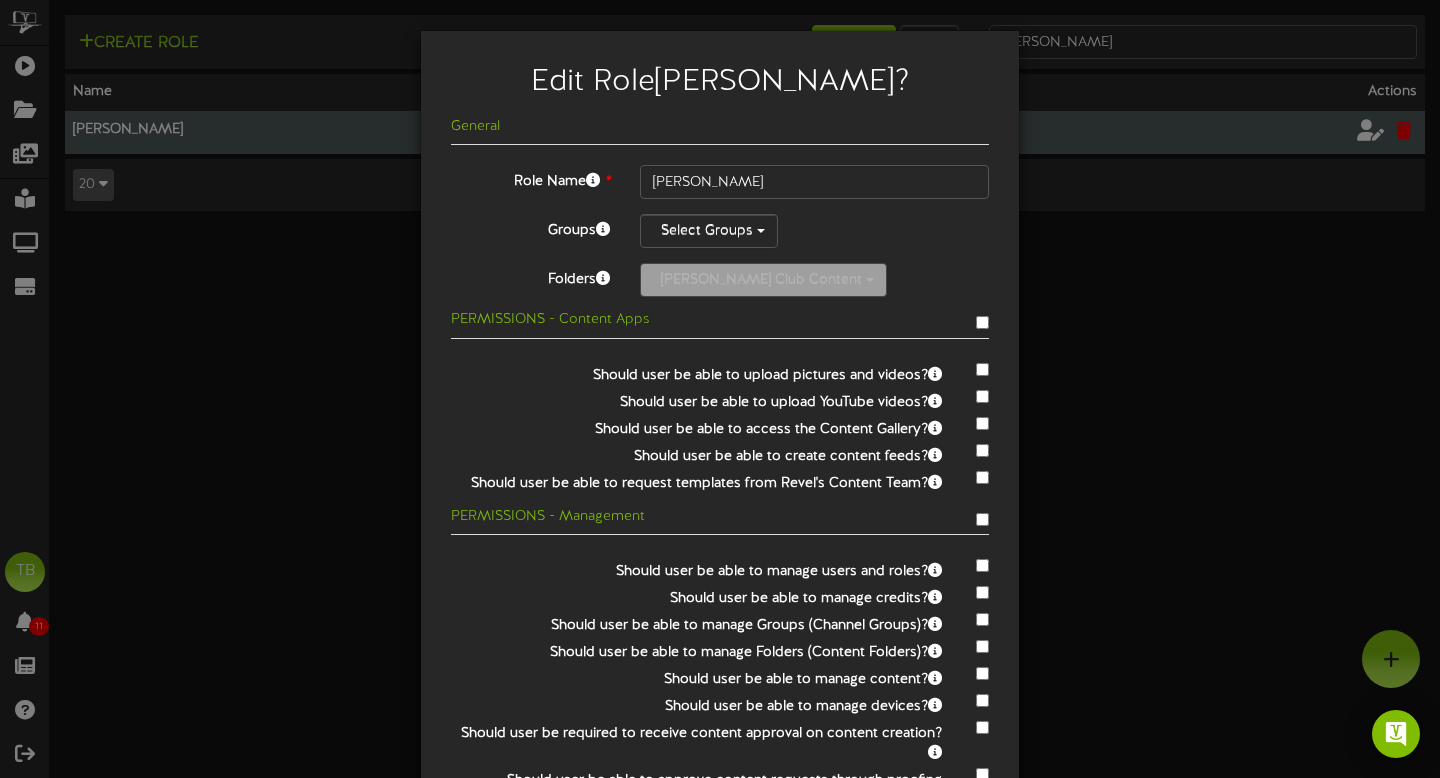 click on "Edit Role  [PERSON_NAME] ?
General
Role Name
*
[GEOGRAPHIC_DATA]
Groups
Select Groups
Folders
[PERSON_NAME] Club Content" at bounding box center [720, 389] 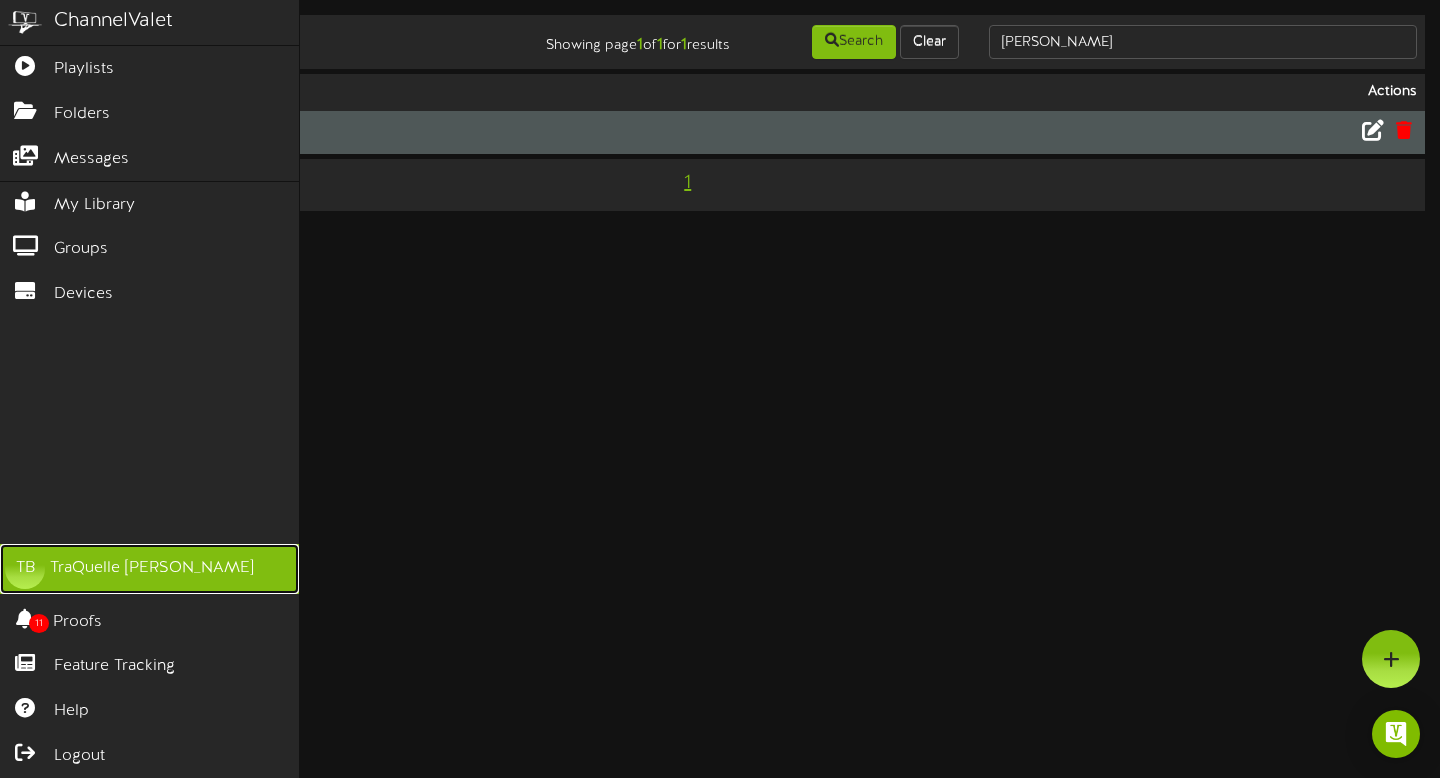 click on "TraQuelle   [PERSON_NAME]" at bounding box center [152, 568] 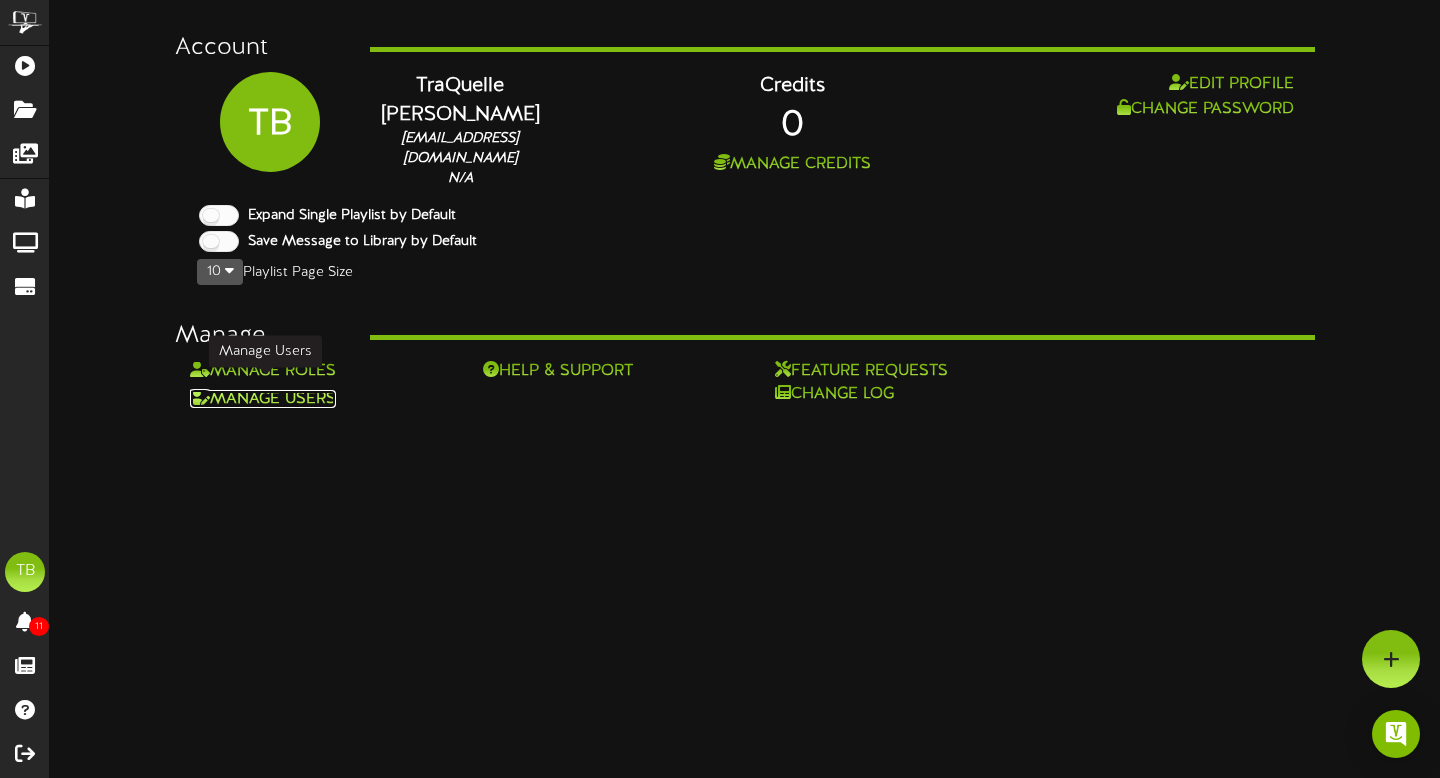 click on "Manage Users" at bounding box center [263, 399] 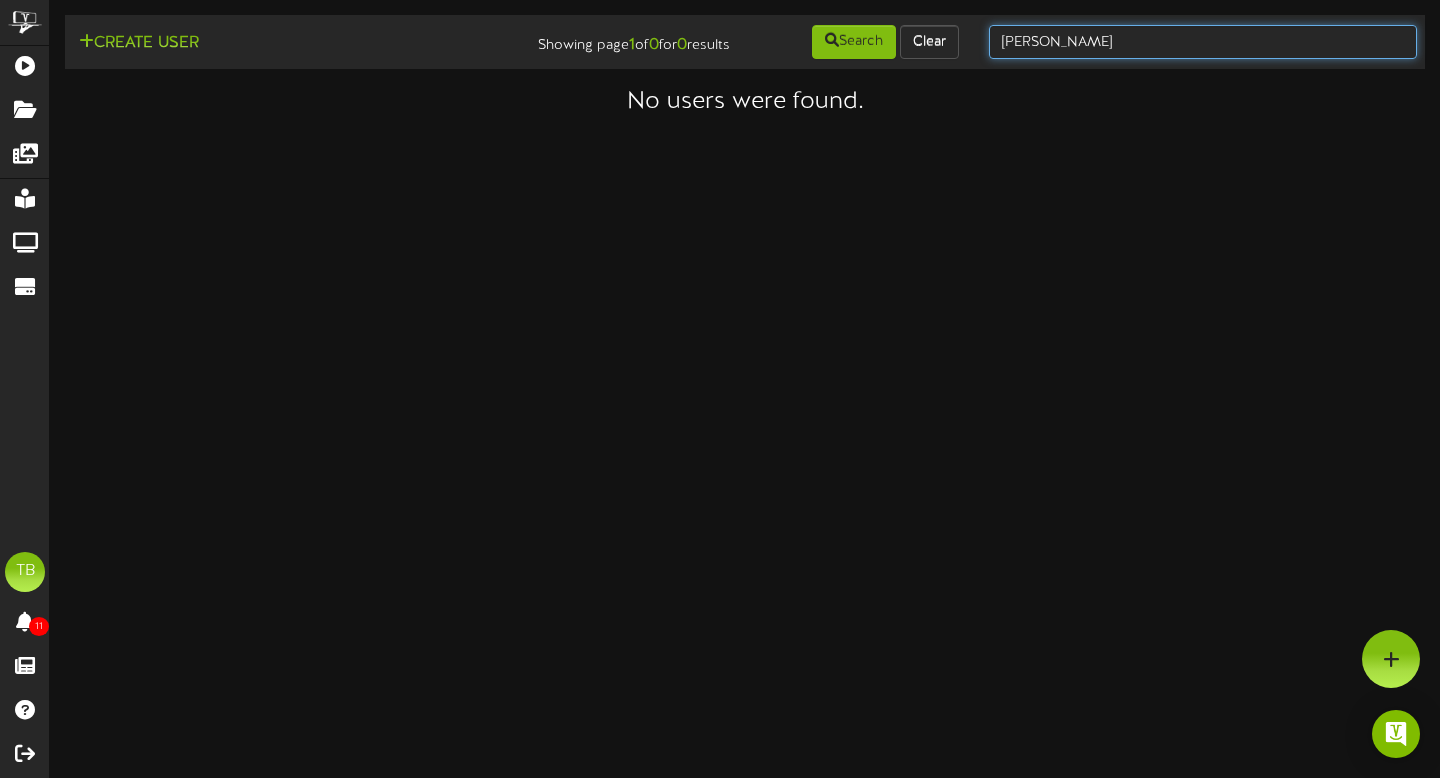 click on "[PERSON_NAME]" at bounding box center [1203, 42] 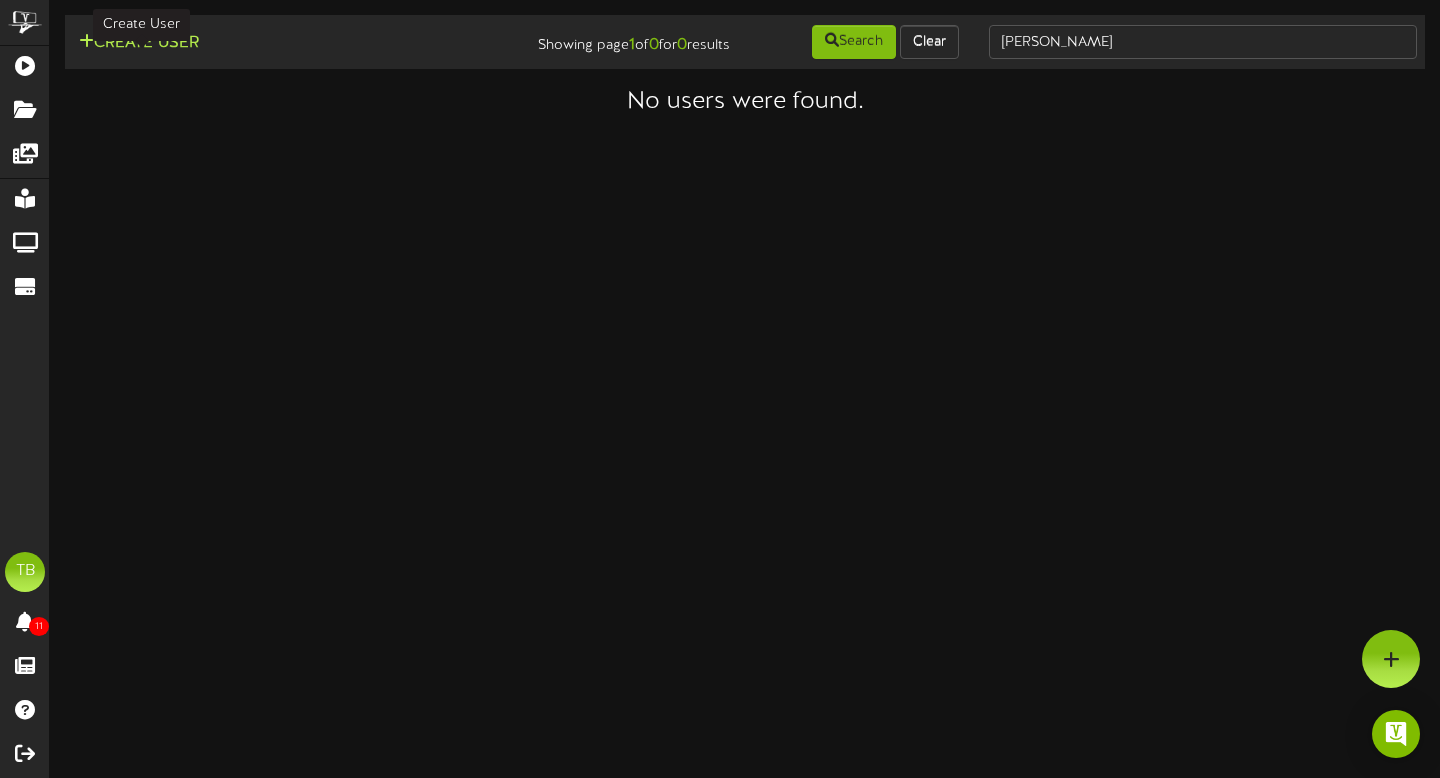 click on "Create User" at bounding box center (139, 43) 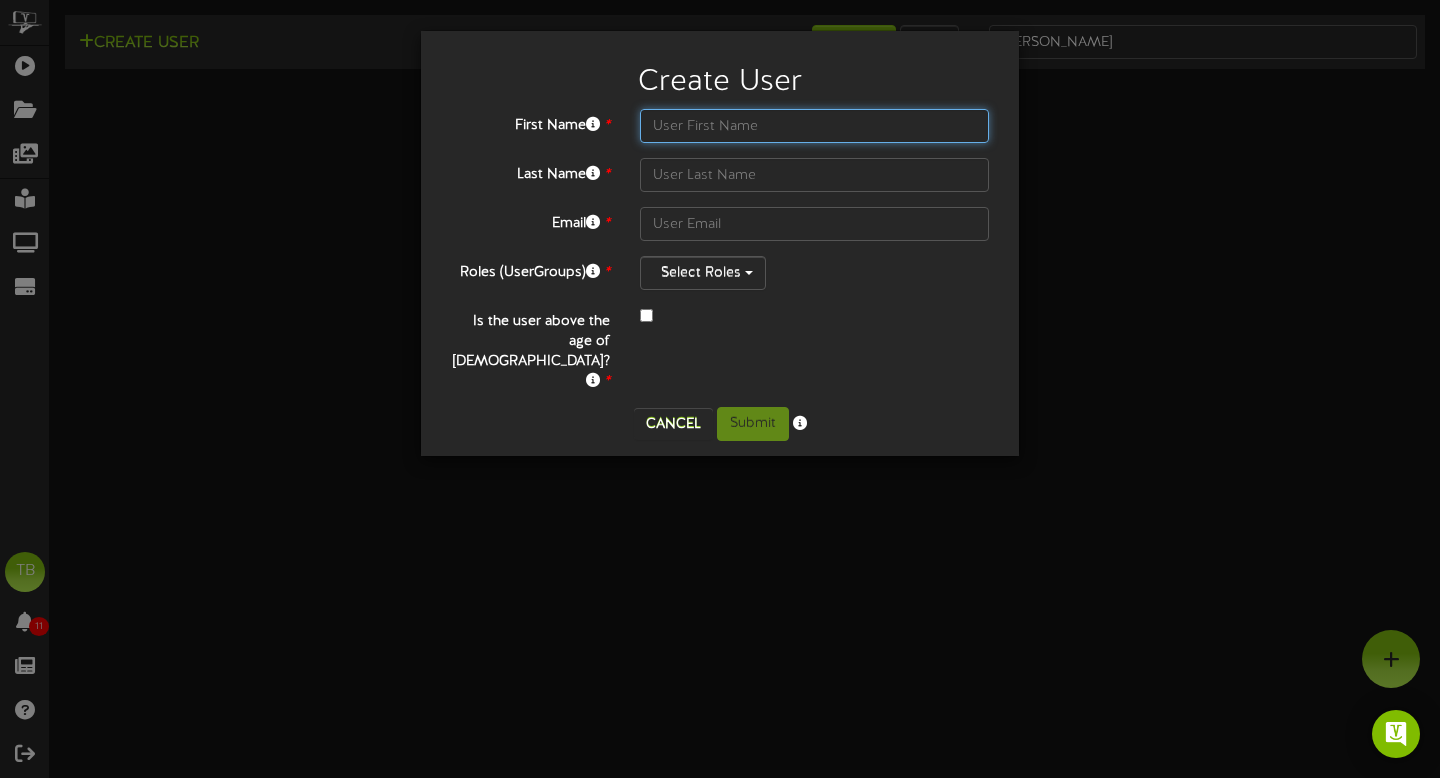 click at bounding box center (814, 126) 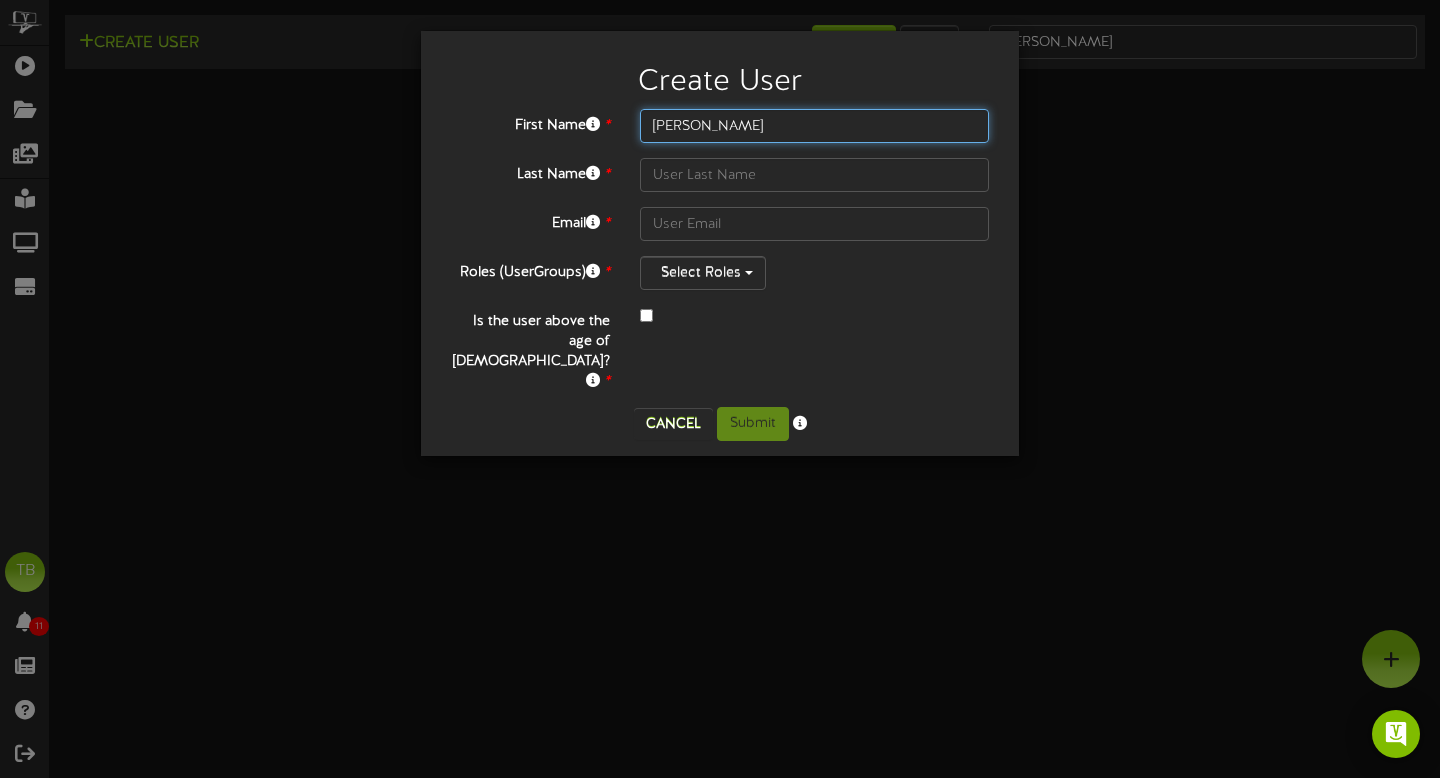 type on "[PERSON_NAME]" 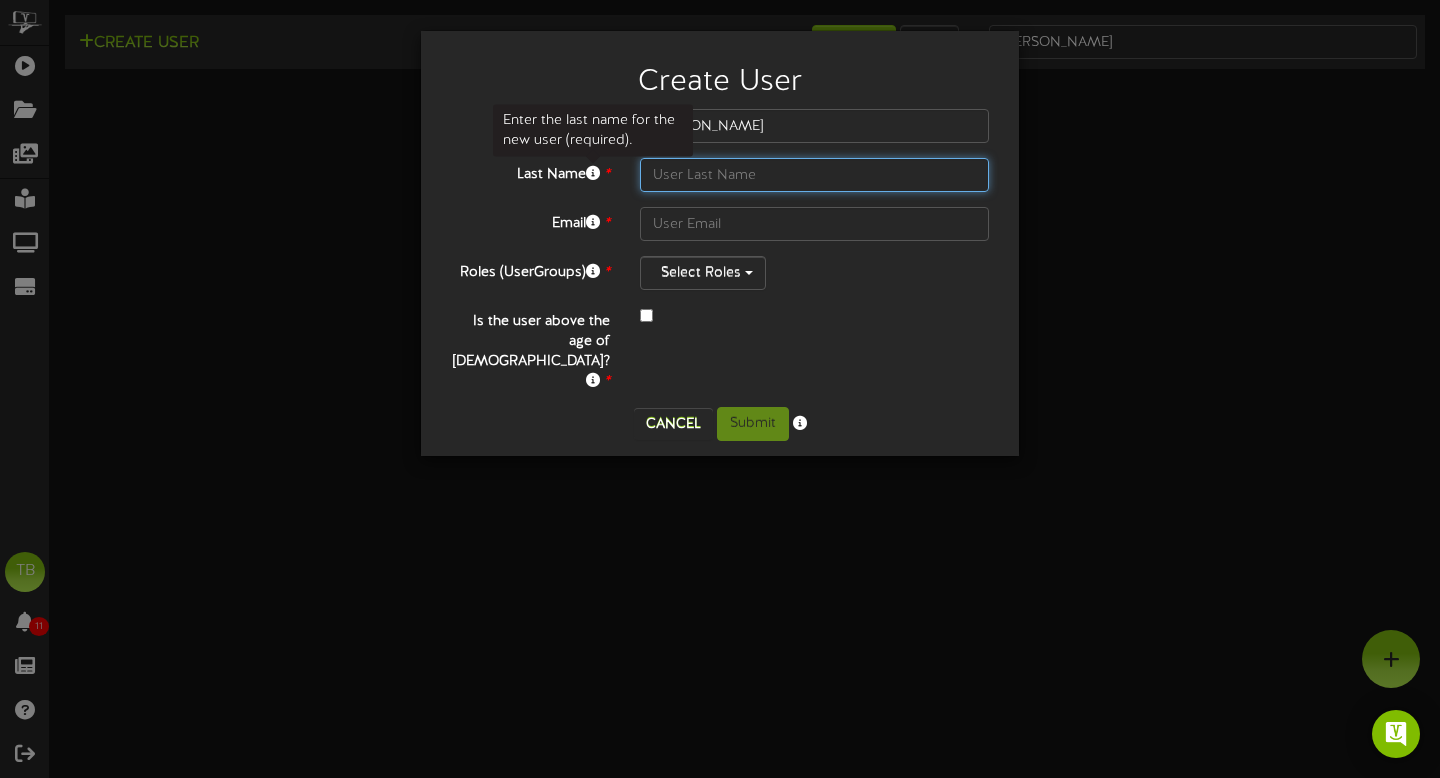 click at bounding box center (814, 175) 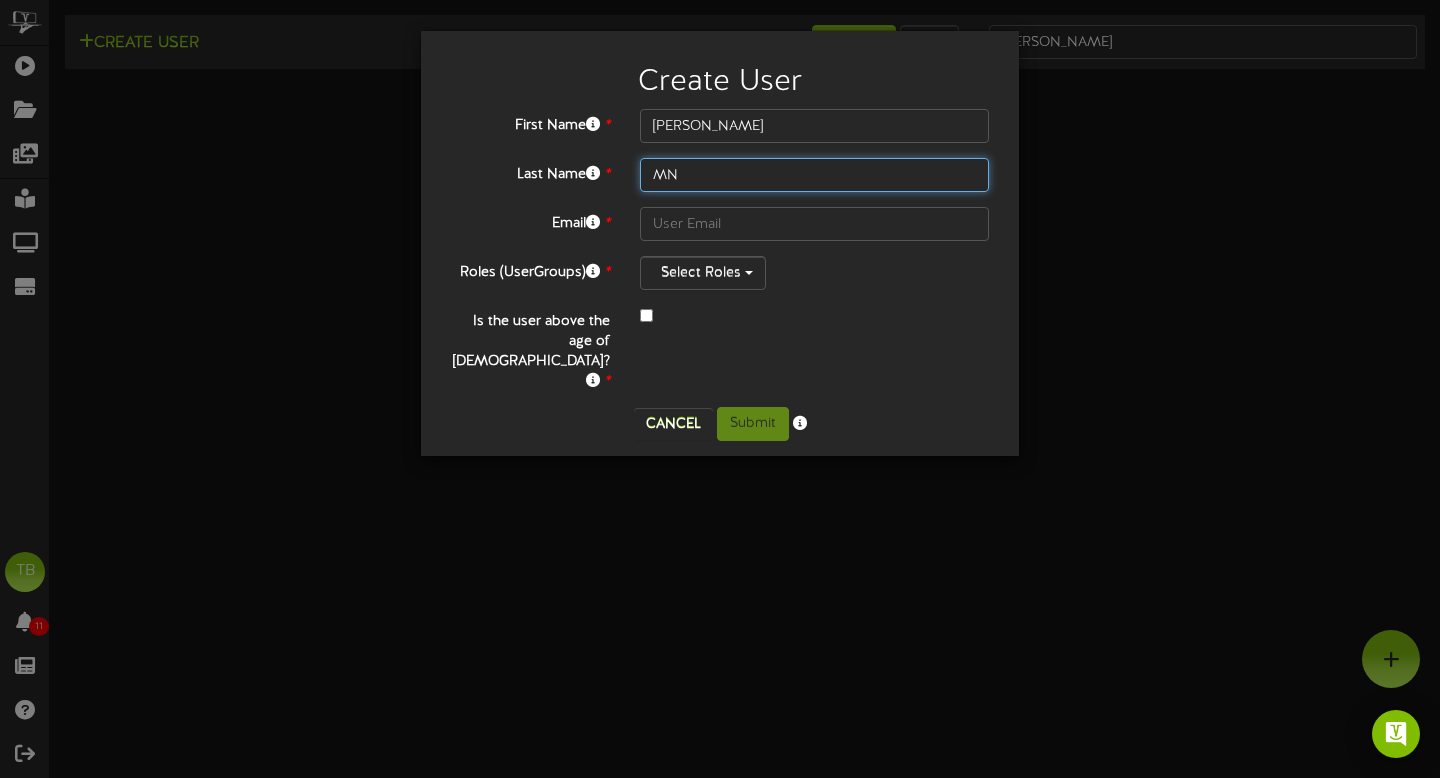 type on "MN" 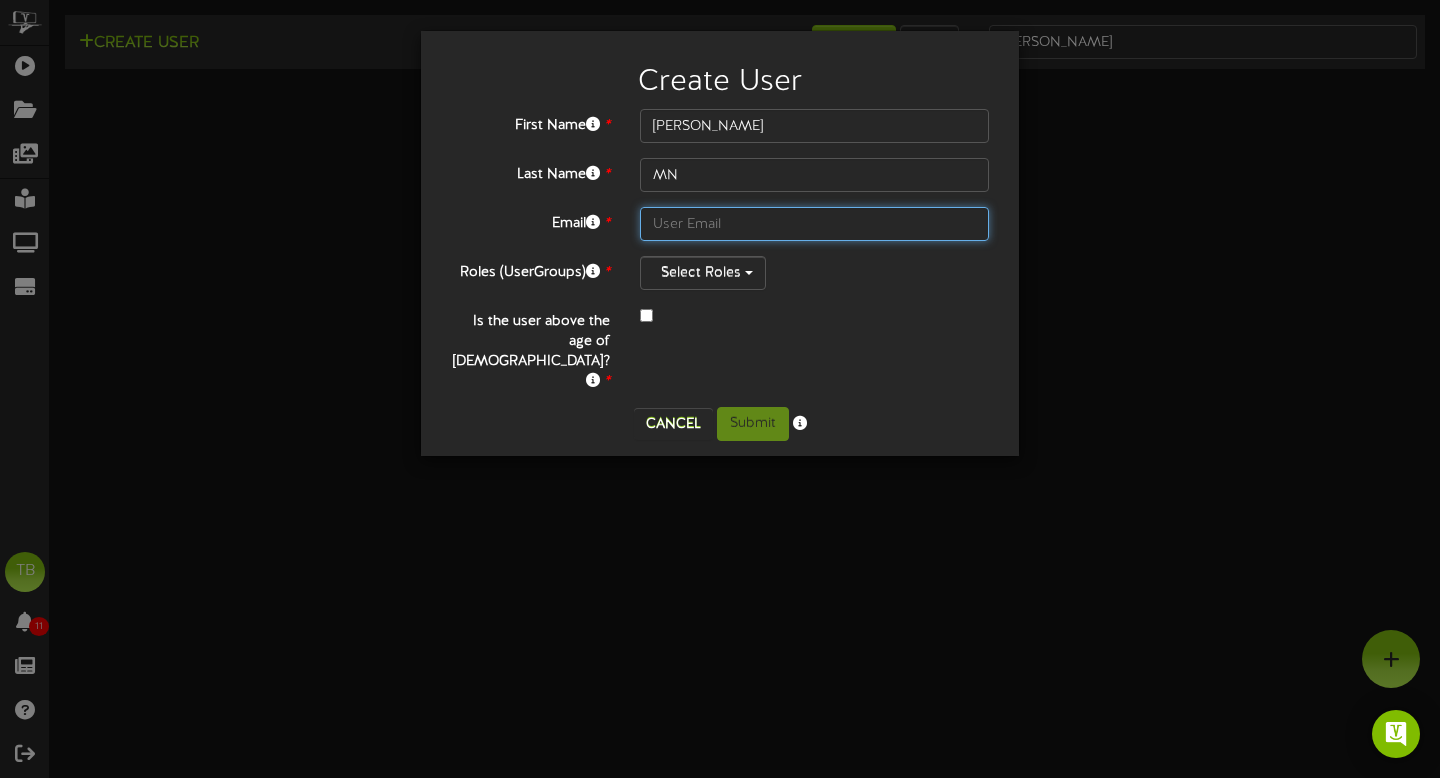click at bounding box center (814, 224) 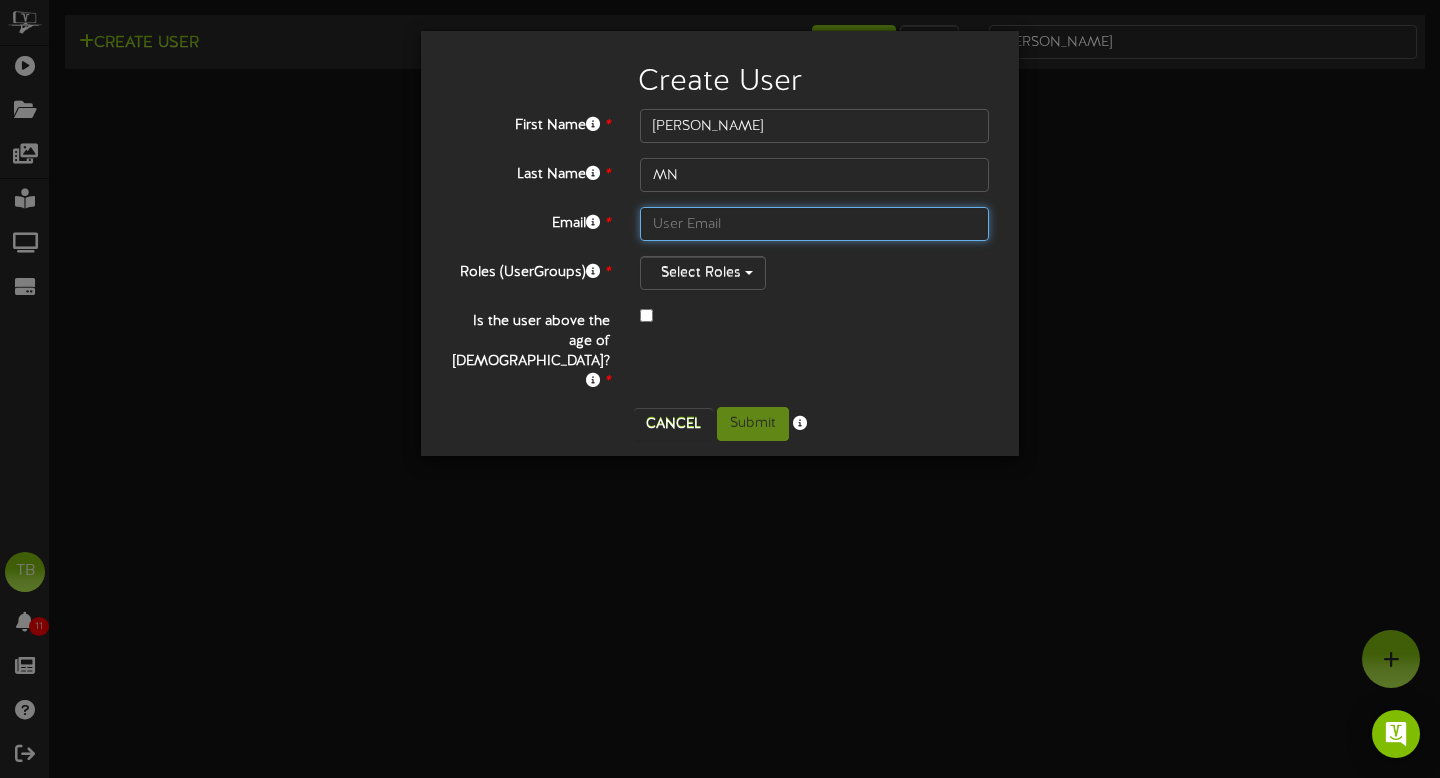 paste on "[PERSON_NAME][DOMAIN_NAME][EMAIL_ADDRESS][DOMAIN_NAME]" 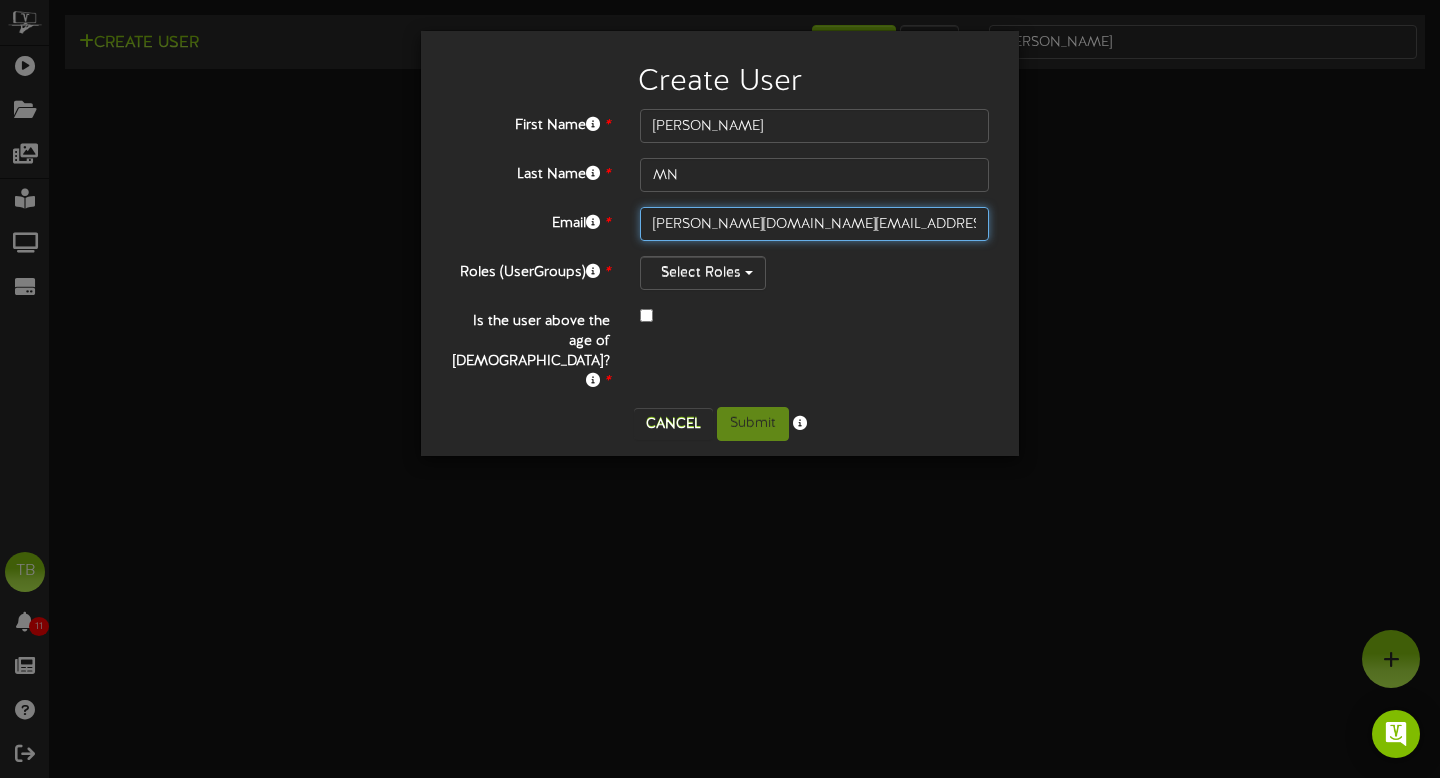 type on "[PERSON_NAME][DOMAIN_NAME][EMAIL_ADDRESS][DOMAIN_NAME]" 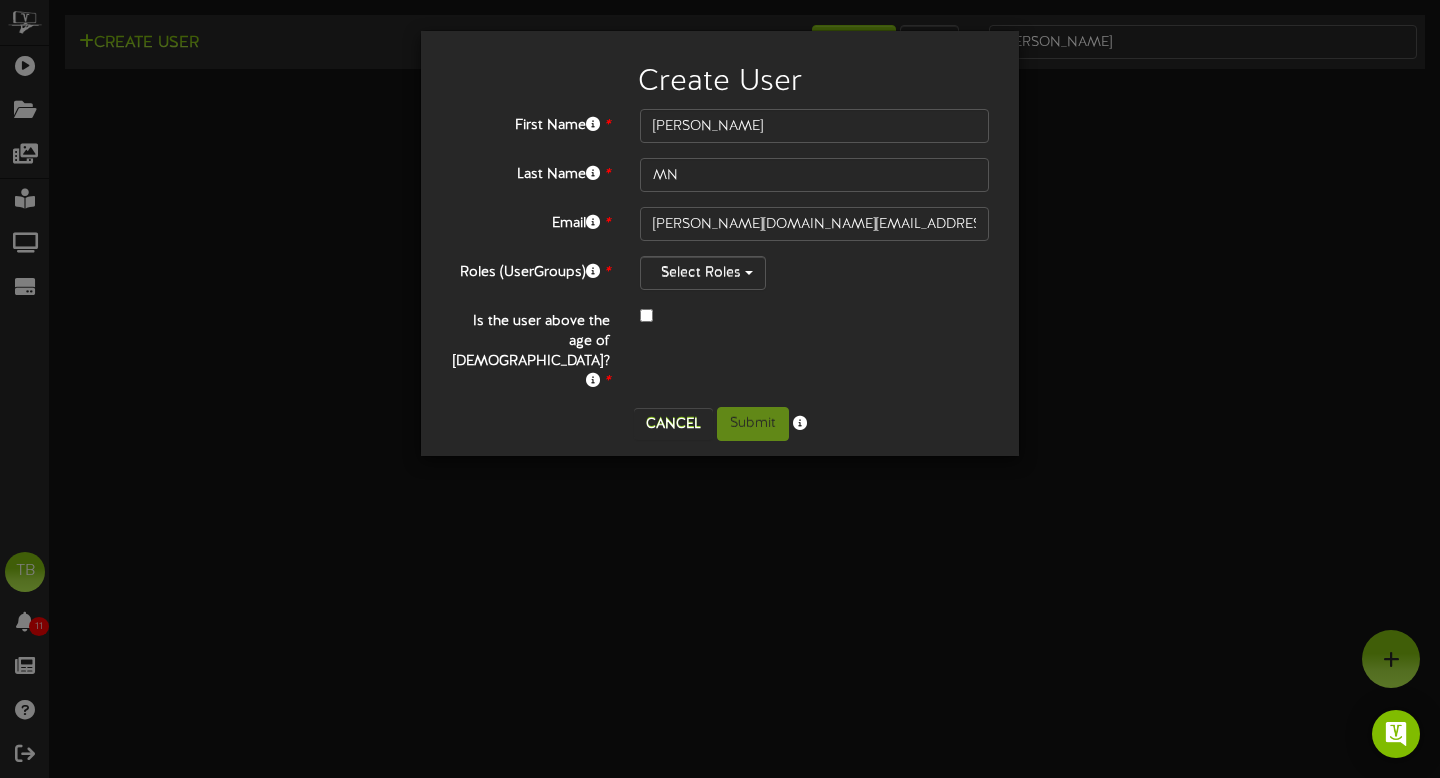 click on "First Name
*
[GEOGRAPHIC_DATA]
Last Name
*
[GEOGRAPHIC_DATA]
Email
*
[PERSON_NAME][DOMAIN_NAME][EMAIL_ADDRESS][DOMAIN_NAME]
Roles (UserGroups)
*
Select Roles
Is the user above the age of [DEMOGRAPHIC_DATA]?
*" at bounding box center [720, 250] 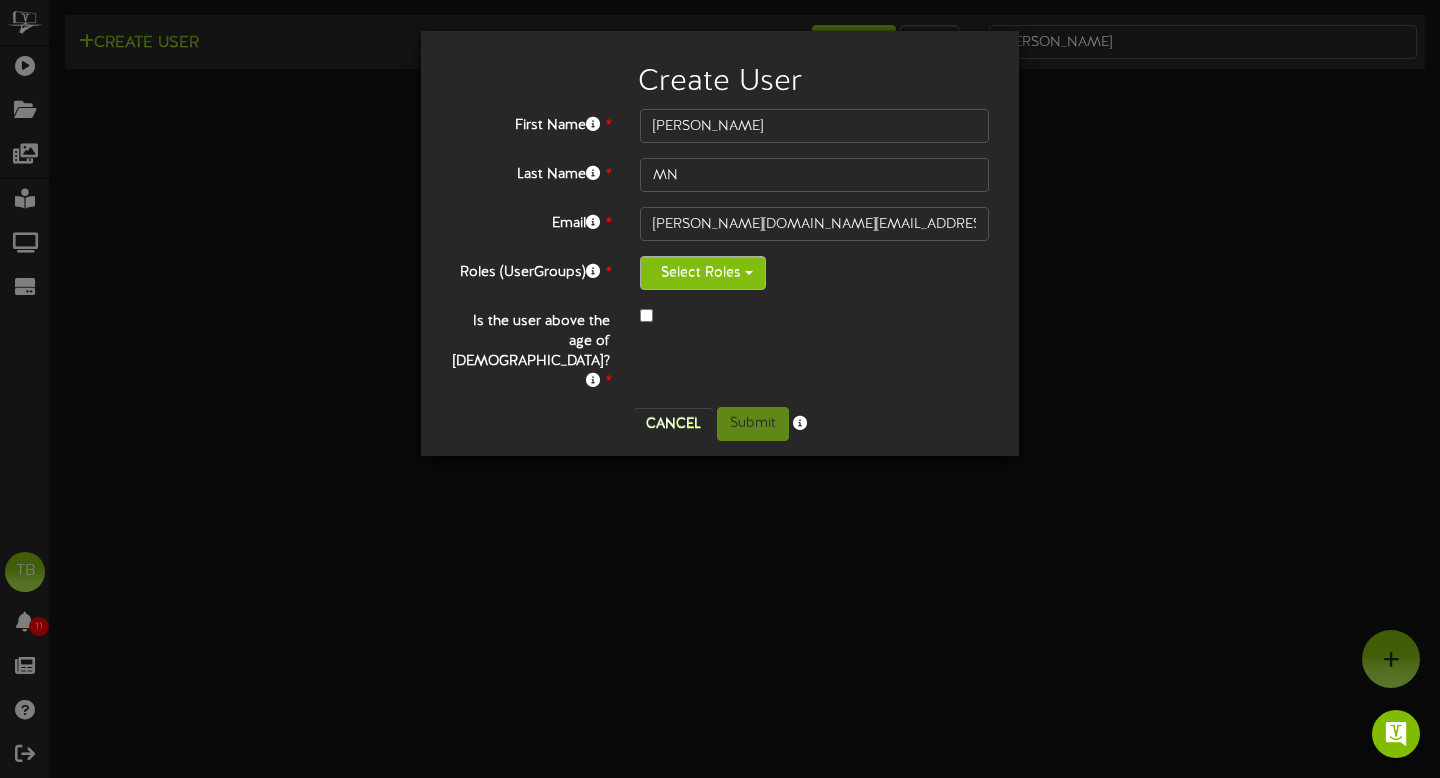 click on "Select Roles" at bounding box center (703, 273) 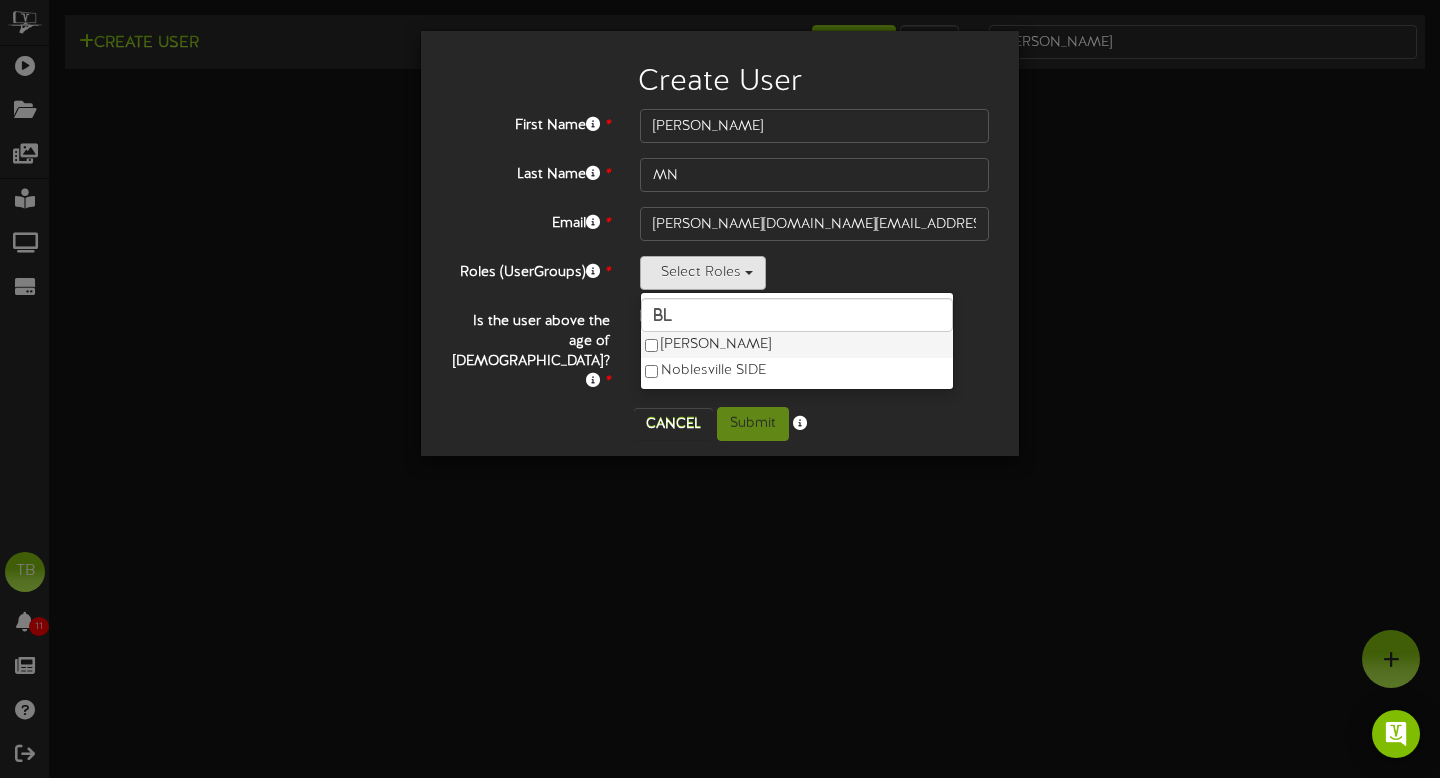 type on "bl" 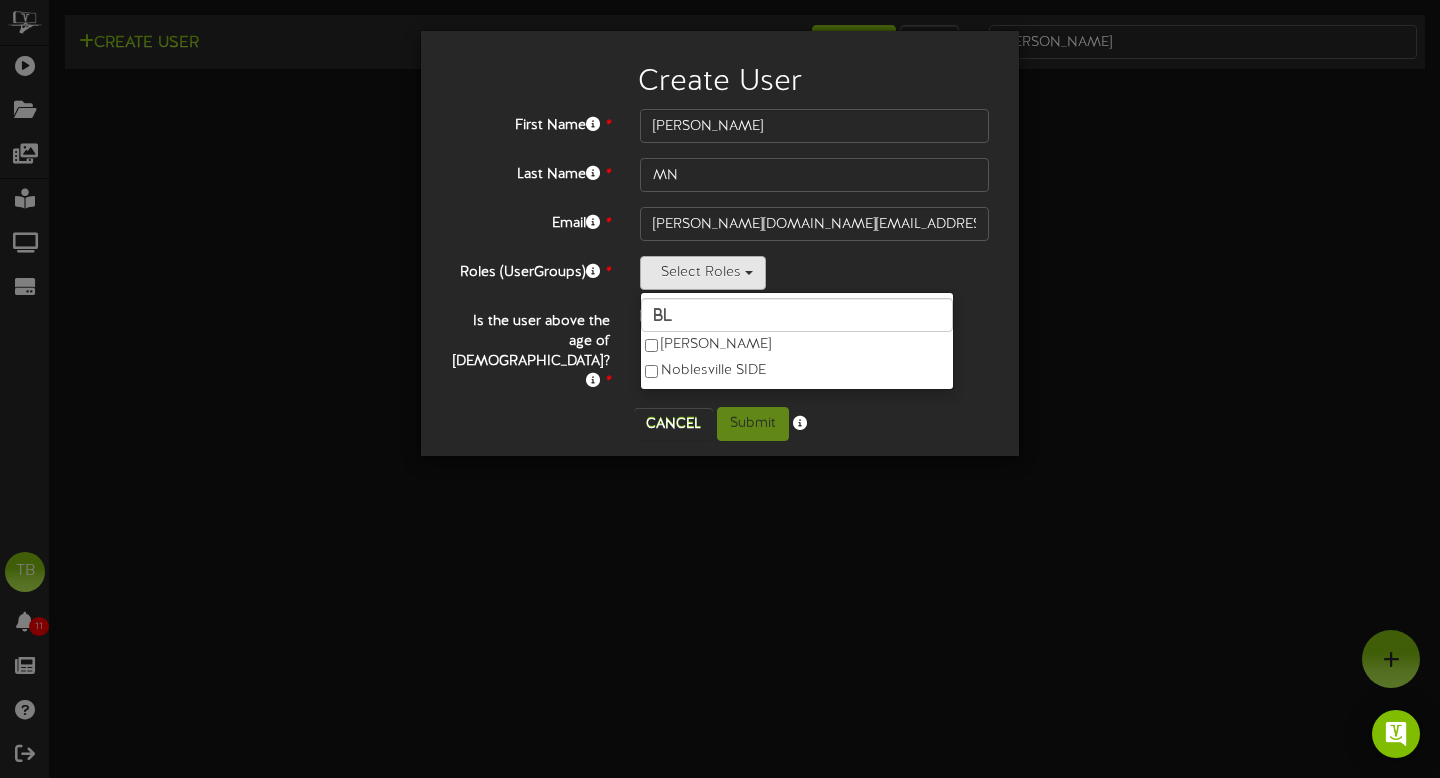 click on "First Name
*
[GEOGRAPHIC_DATA]
Last Name
*
[GEOGRAPHIC_DATA]
Email
*
[PERSON_NAME][DOMAIN_NAME][EMAIL_ADDRESS][DOMAIN_NAME]
Roles (UserGroups)
*
Select Roles
[PERSON_NAME][GEOGRAPHIC_DATA]" at bounding box center [720, 250] 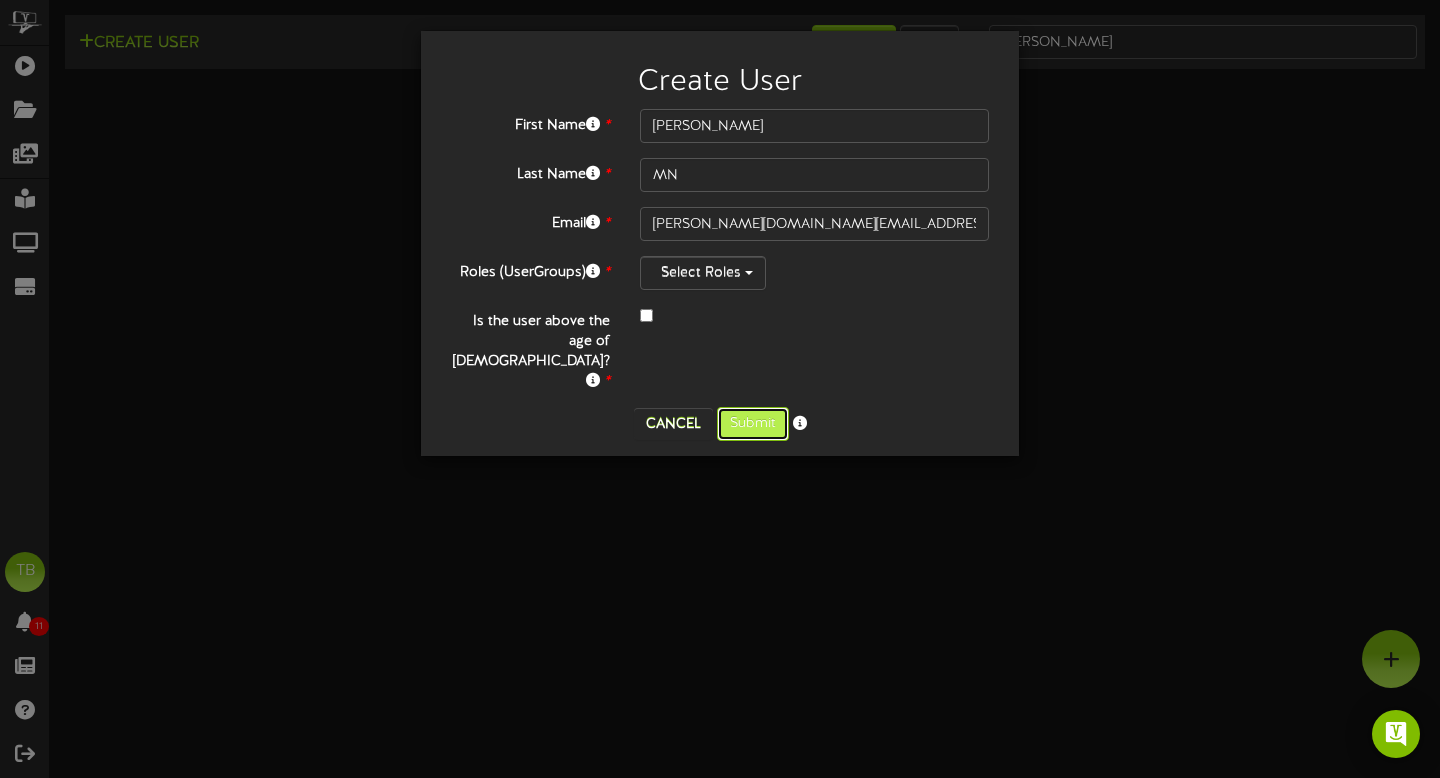 click on "Submit" at bounding box center [753, 424] 